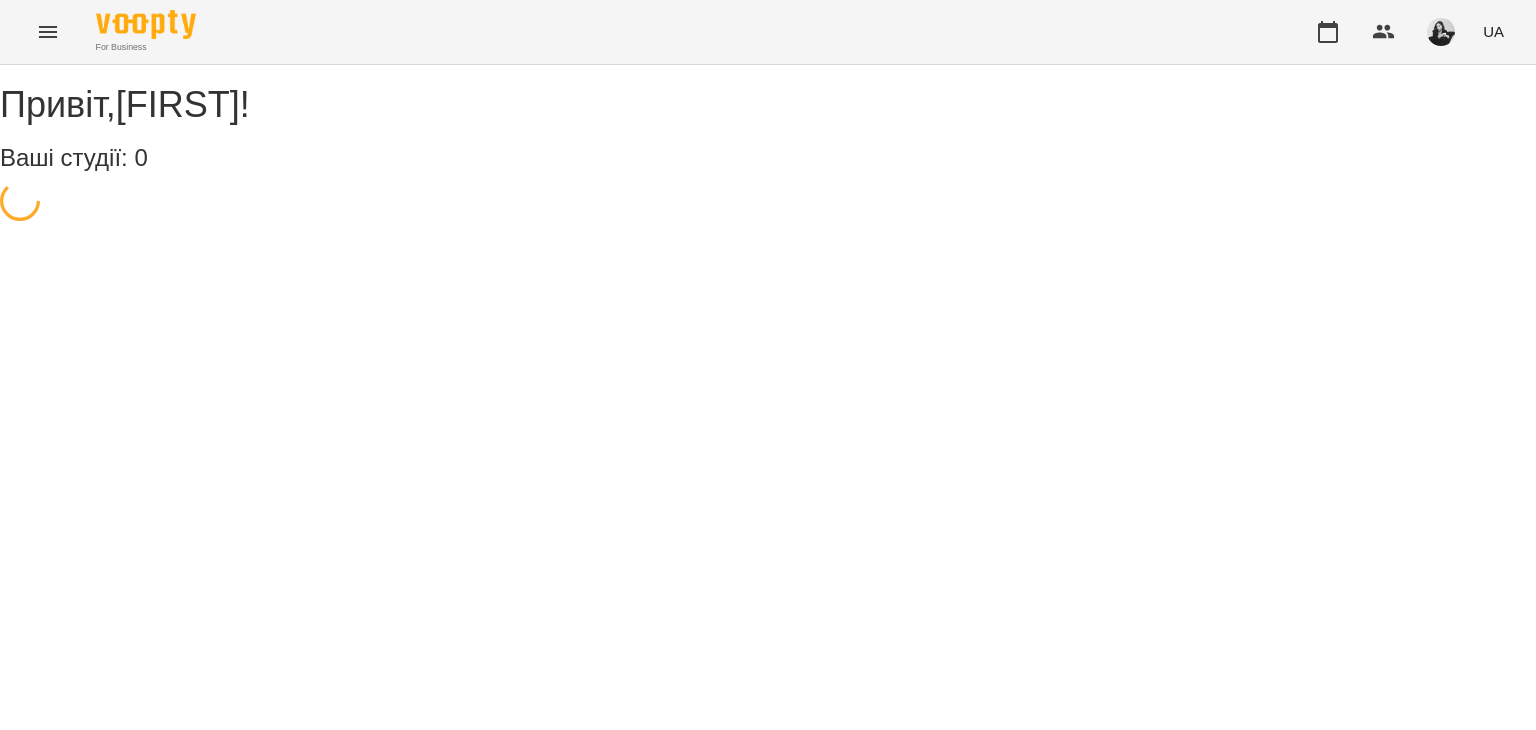 scroll, scrollTop: 0, scrollLeft: 0, axis: both 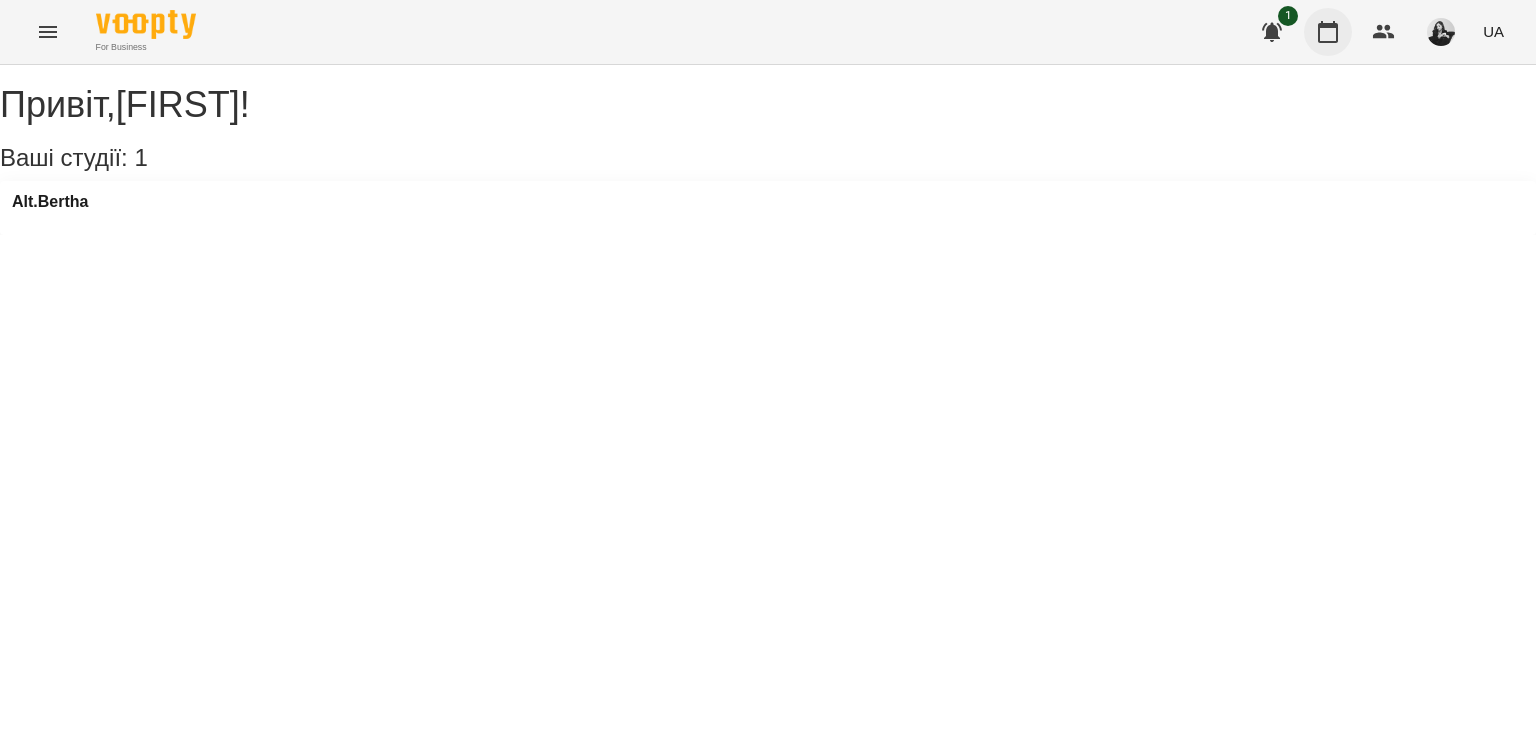 click 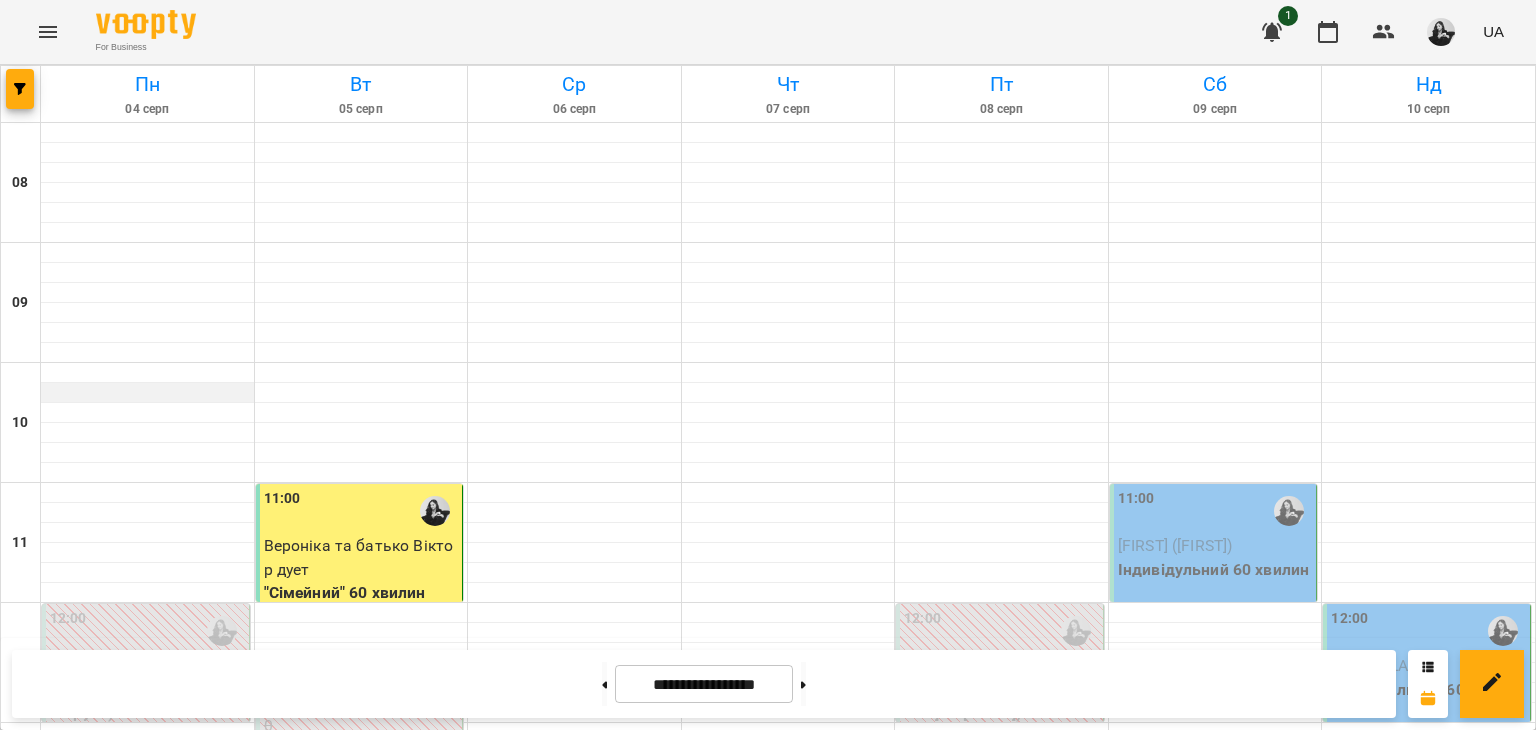 scroll, scrollTop: 100, scrollLeft: 0, axis: vertical 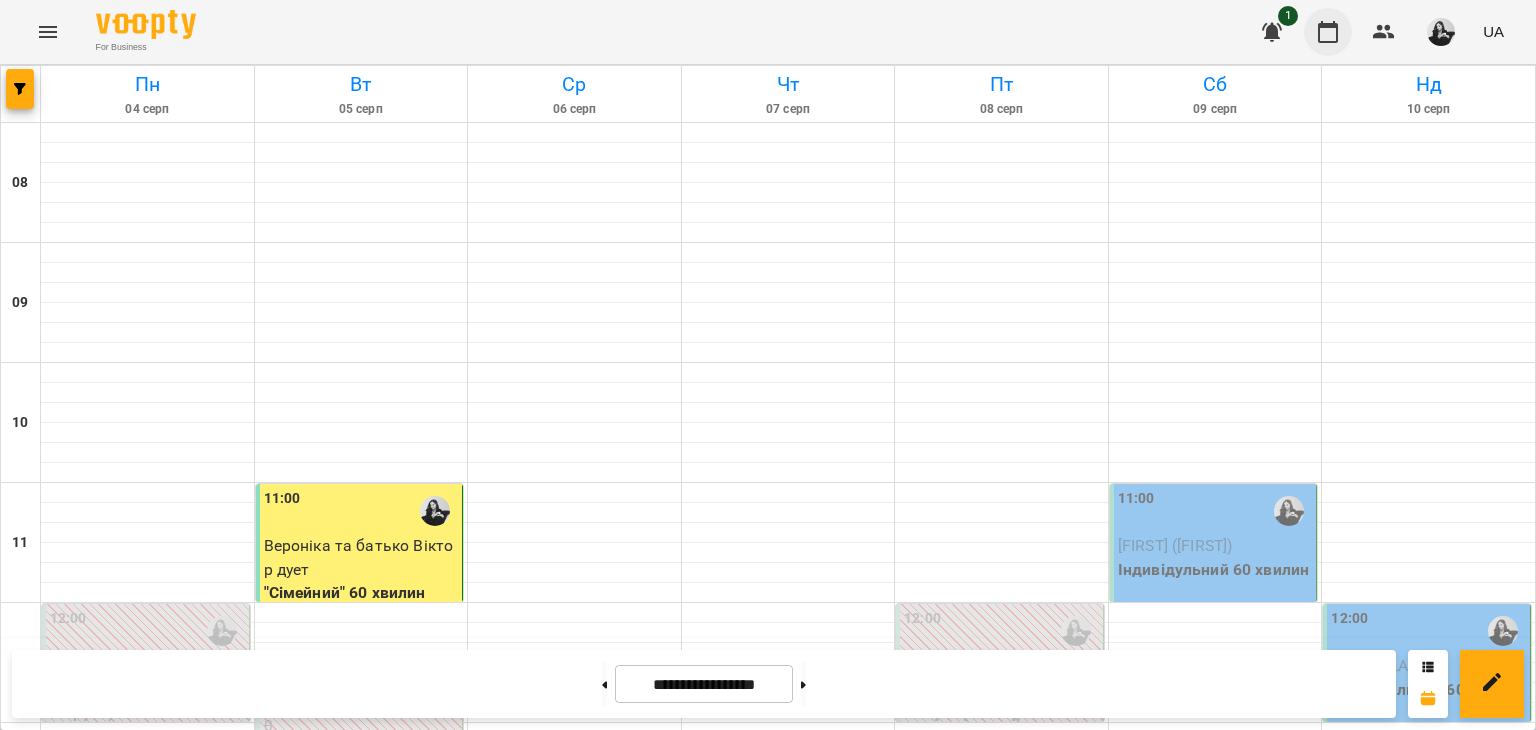 click at bounding box center [1328, 32] 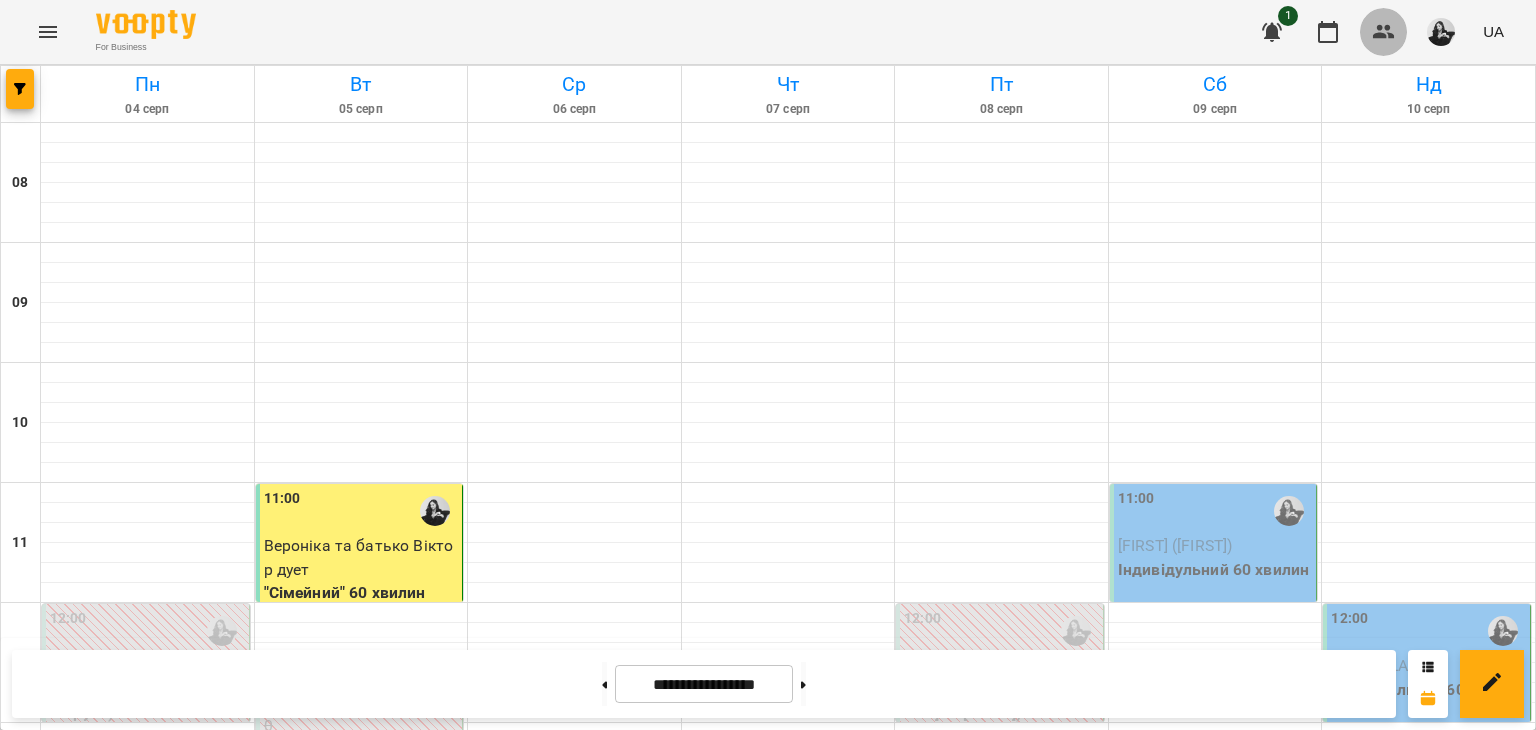click 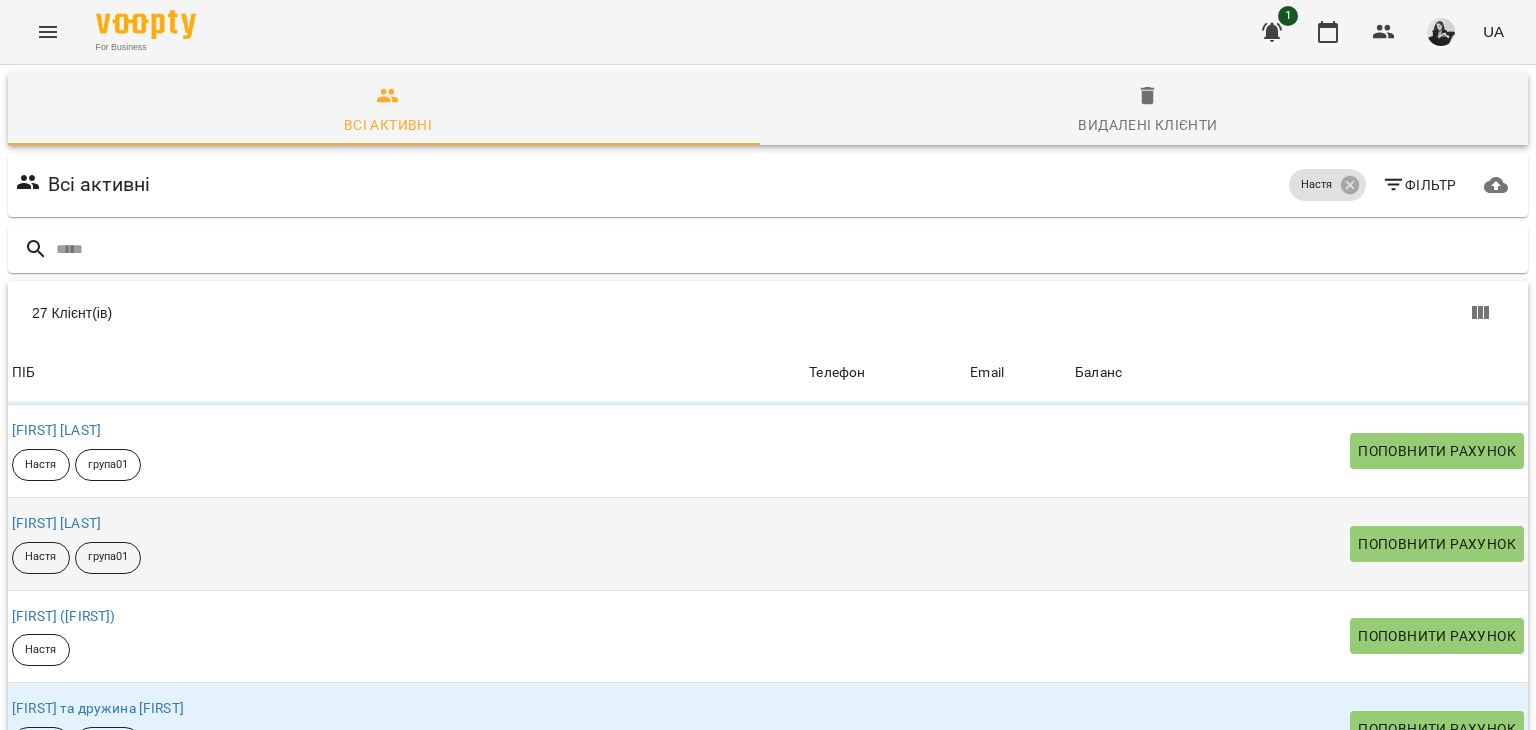 scroll, scrollTop: 2053, scrollLeft: 0, axis: vertical 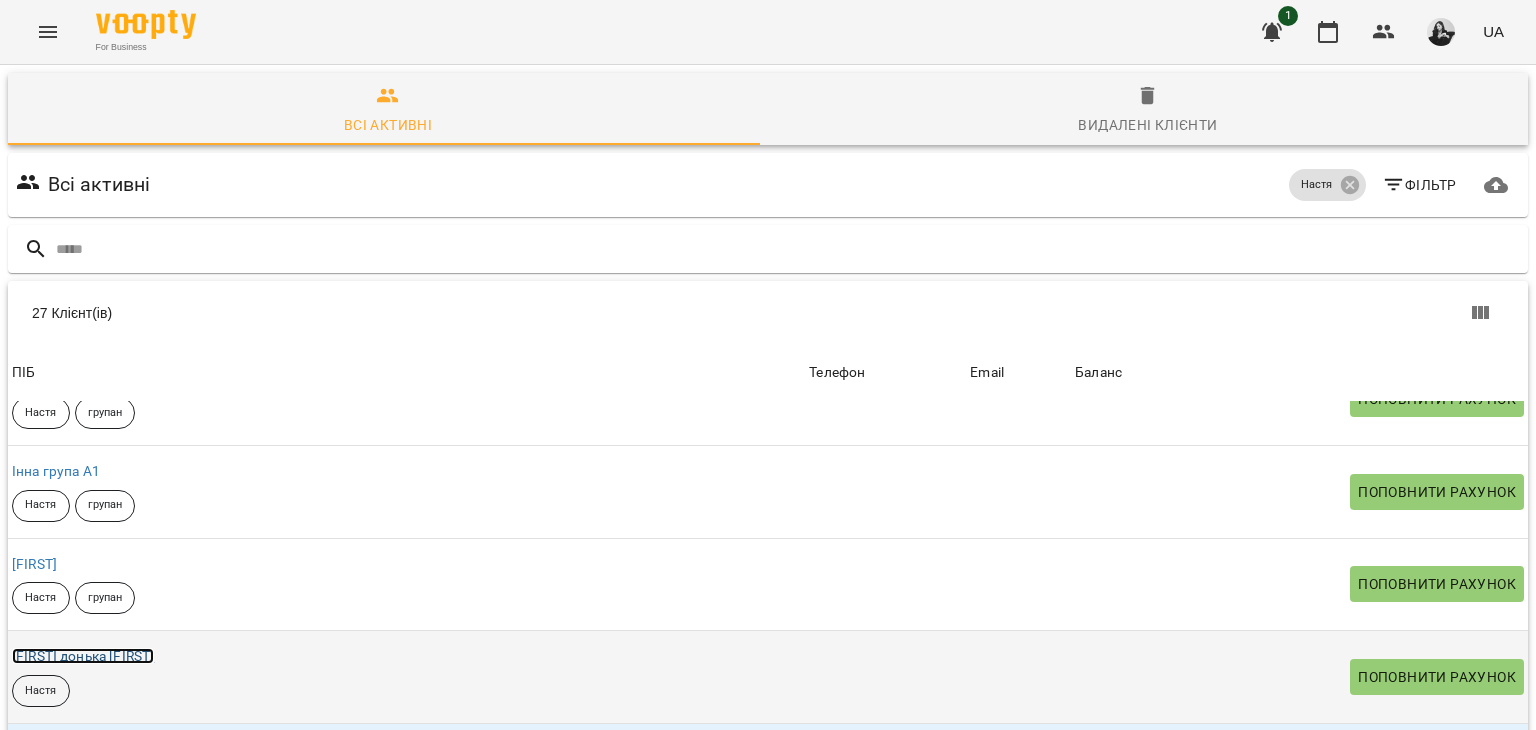 click on "[FIRST] донька [FIRST]" at bounding box center (83, 656) 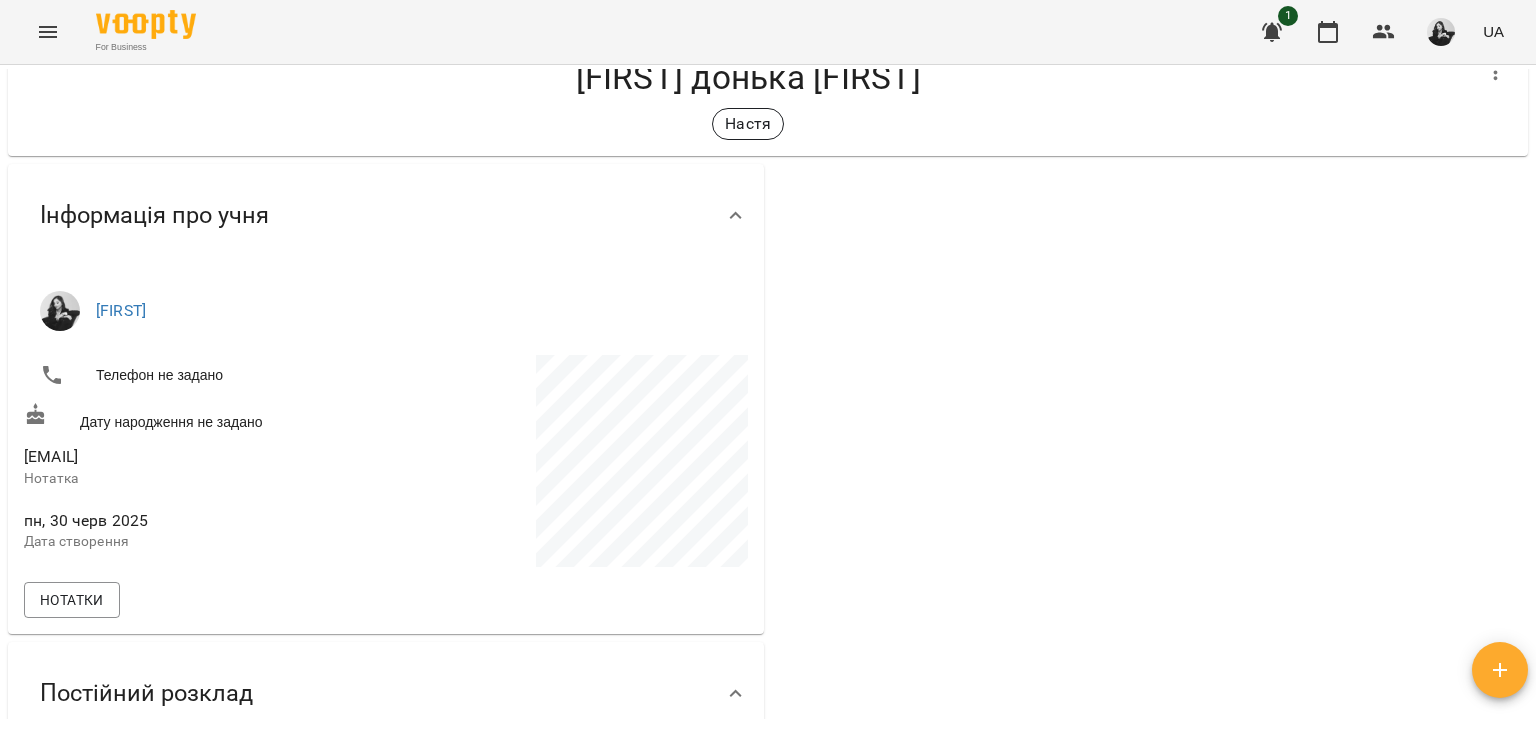 scroll, scrollTop: 100, scrollLeft: 0, axis: vertical 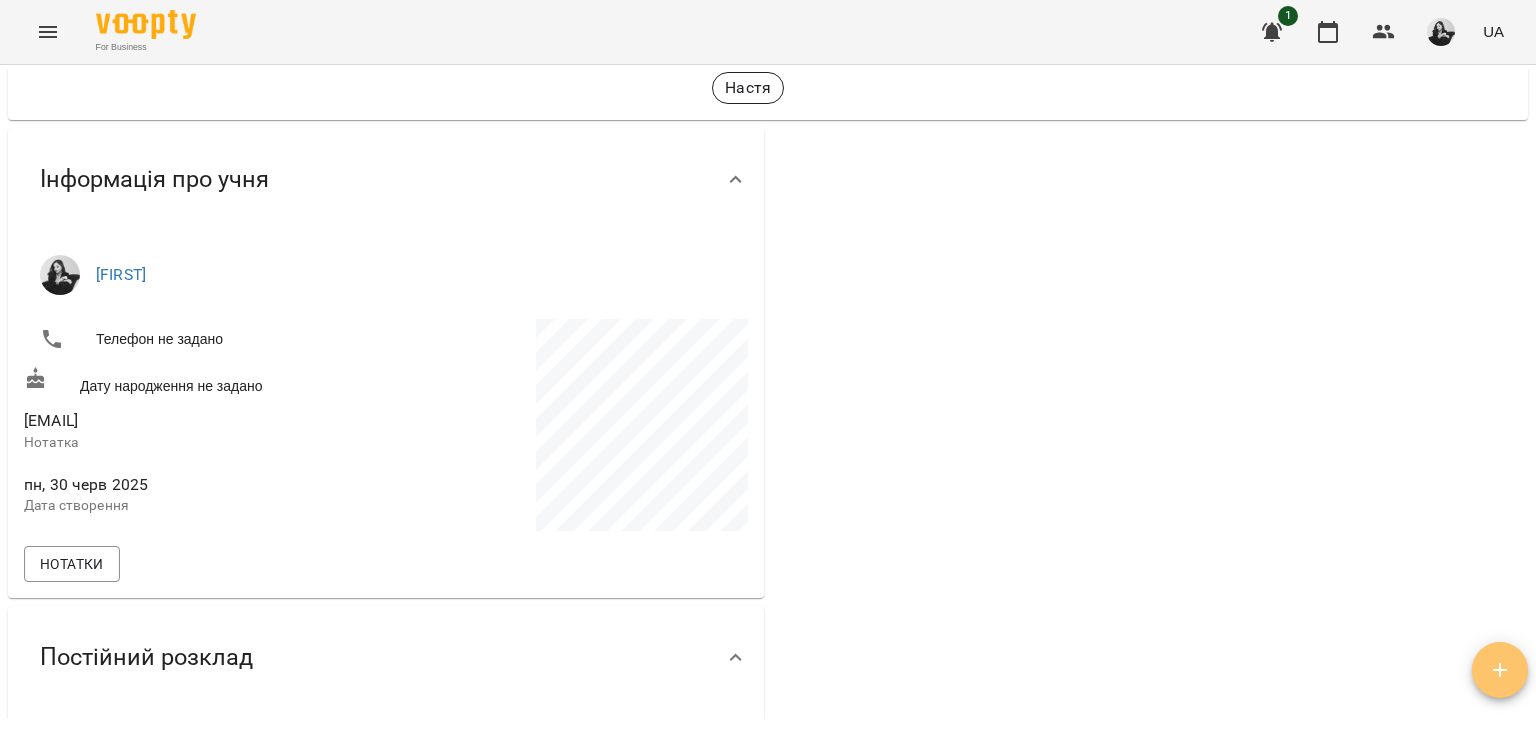 click at bounding box center [1500, 670] 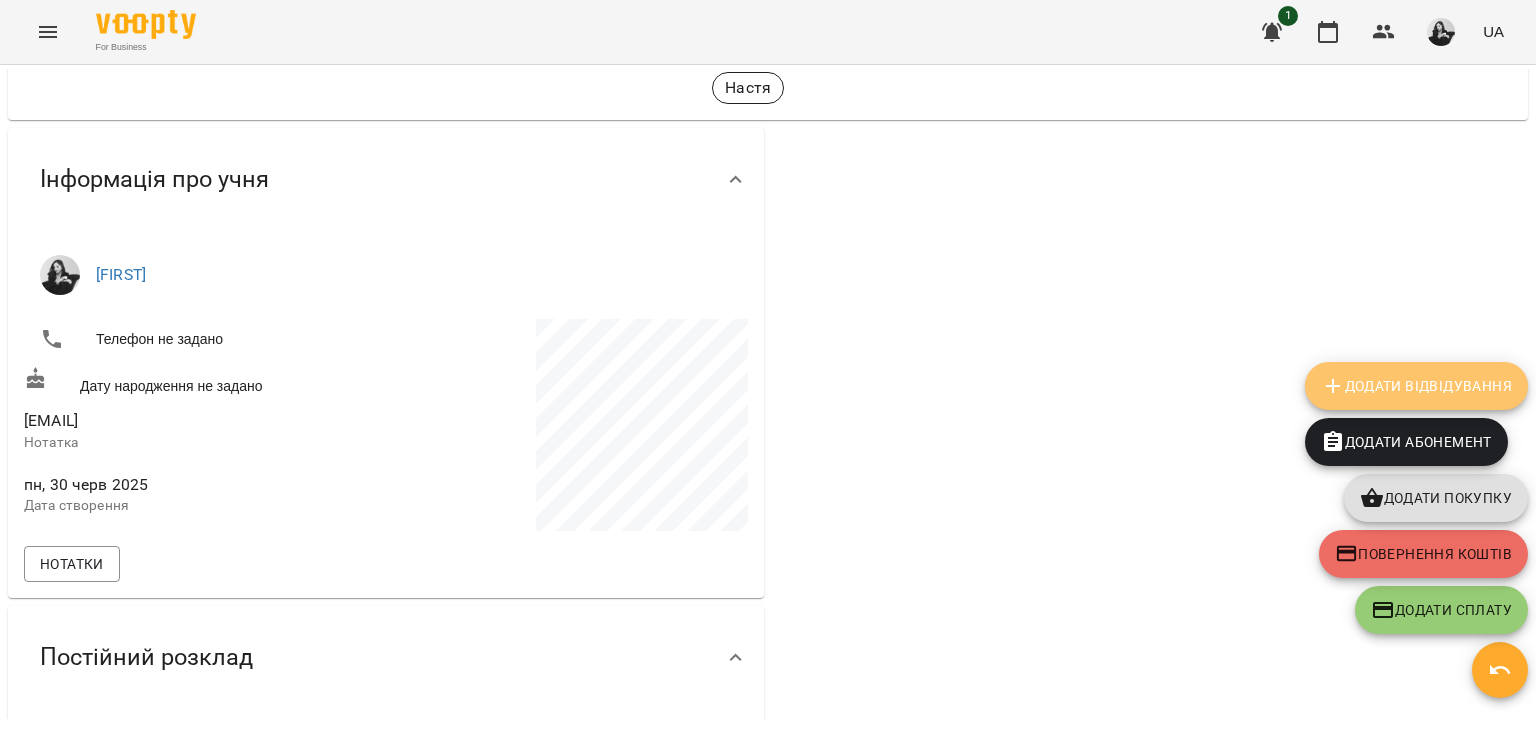 click on "Додати Відвідування" at bounding box center [1416, 386] 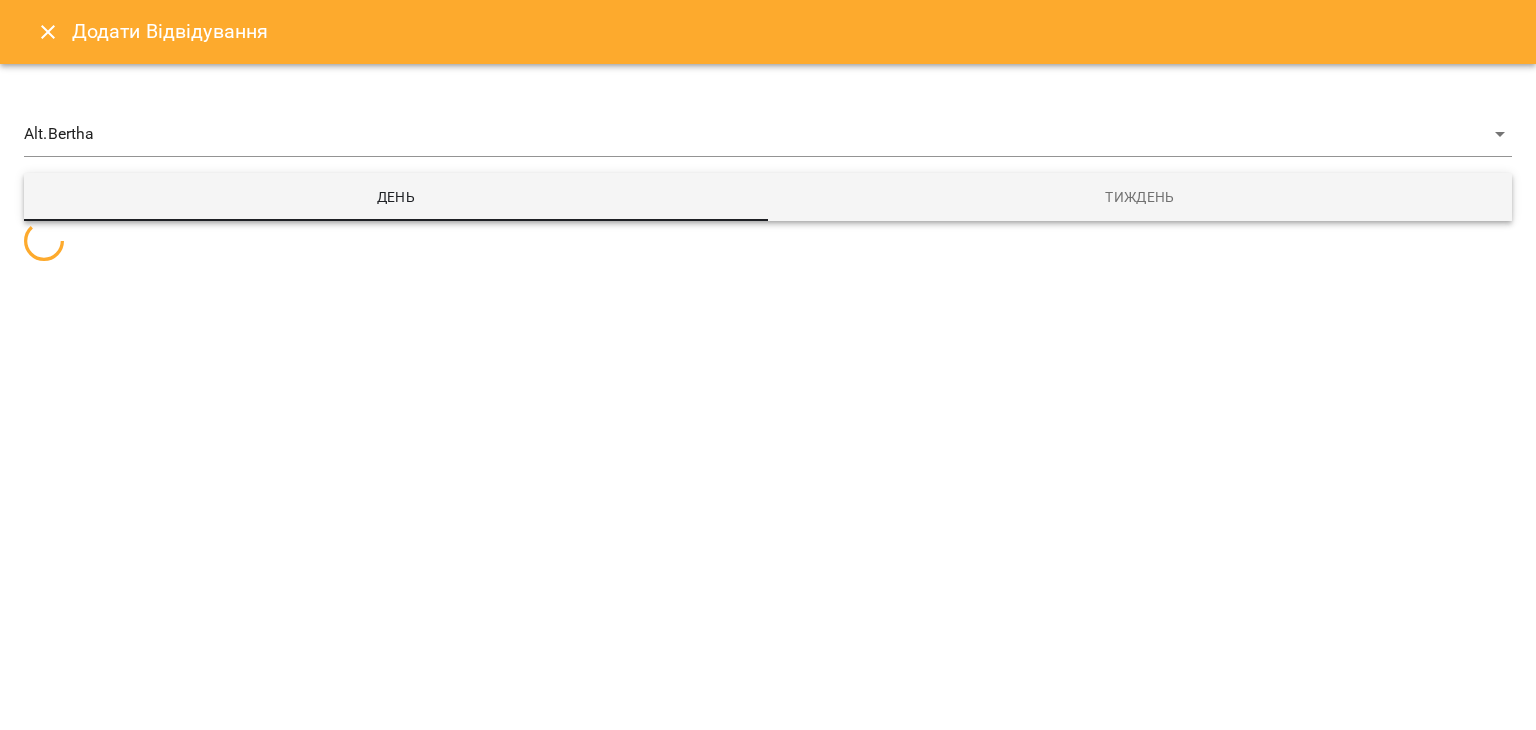 select on "**********" 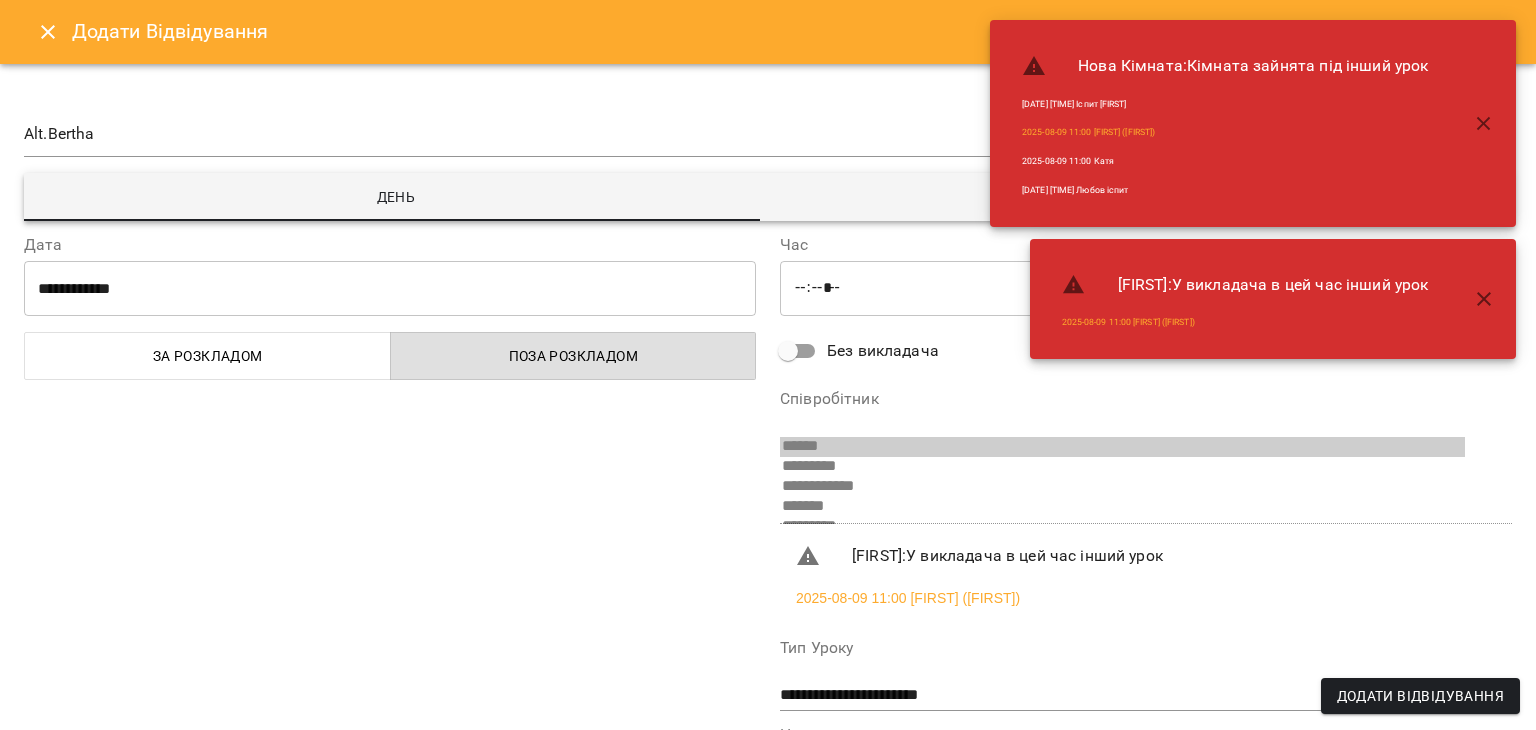 click on "*****" at bounding box center (1146, 288) 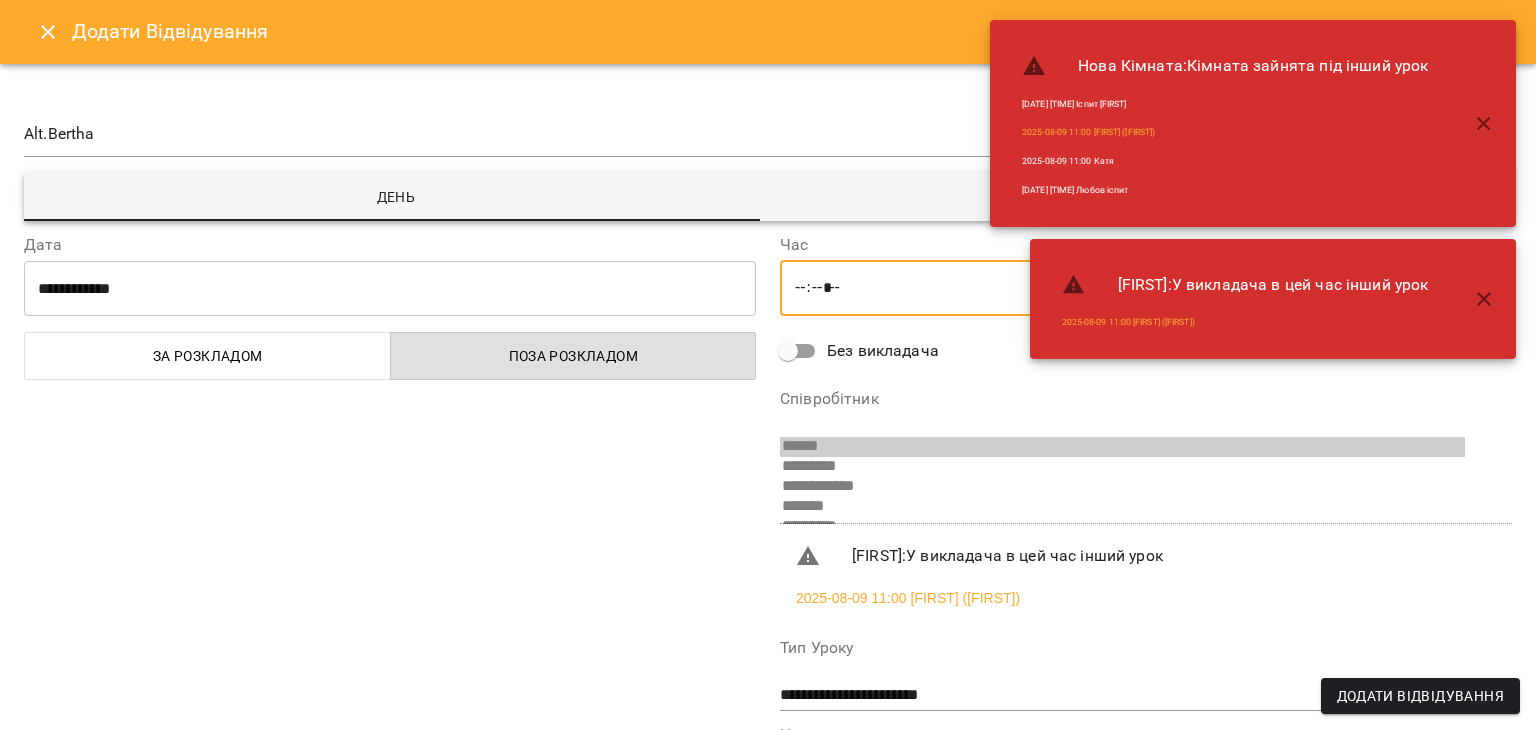 click on "*****" at bounding box center (1146, 288) 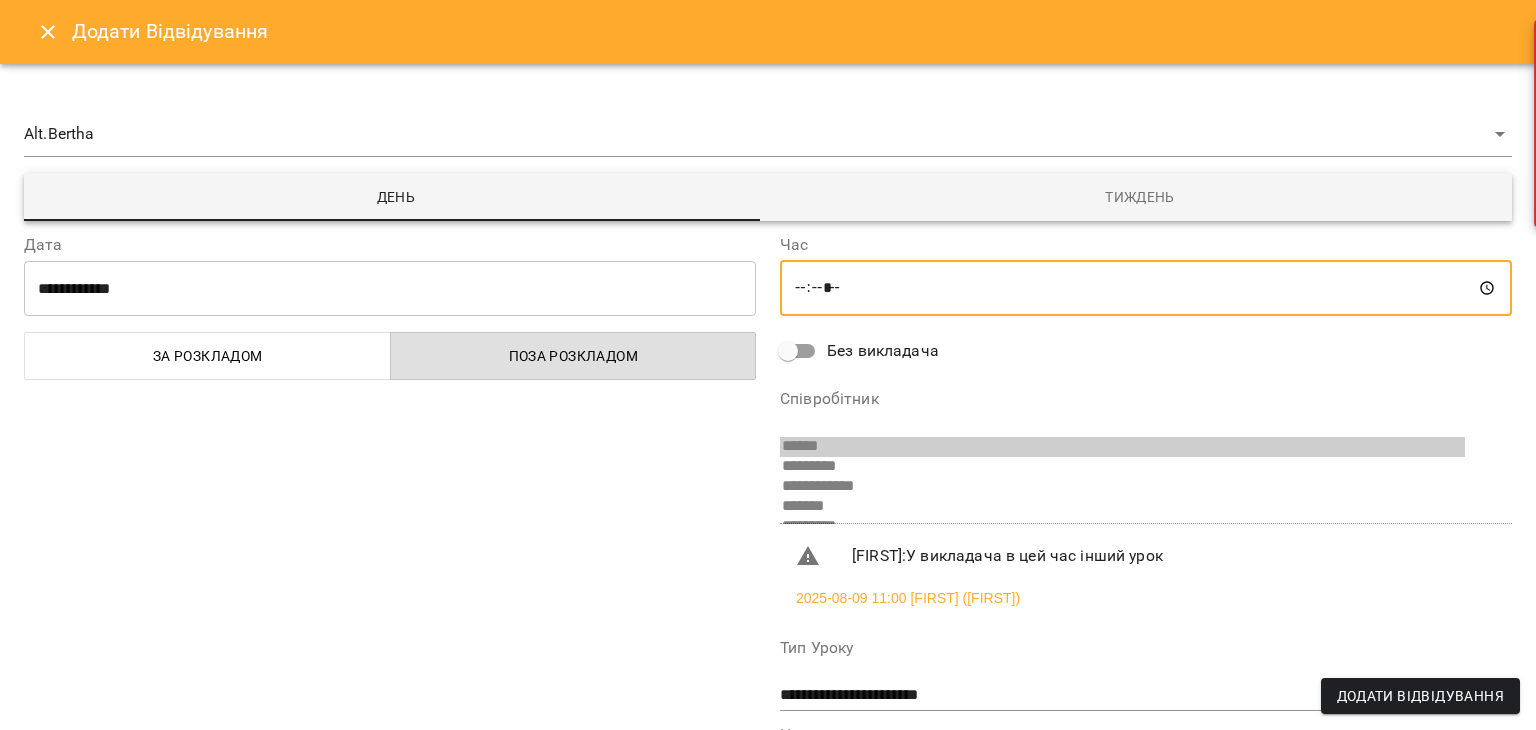 click on "*****" at bounding box center (1146, 288) 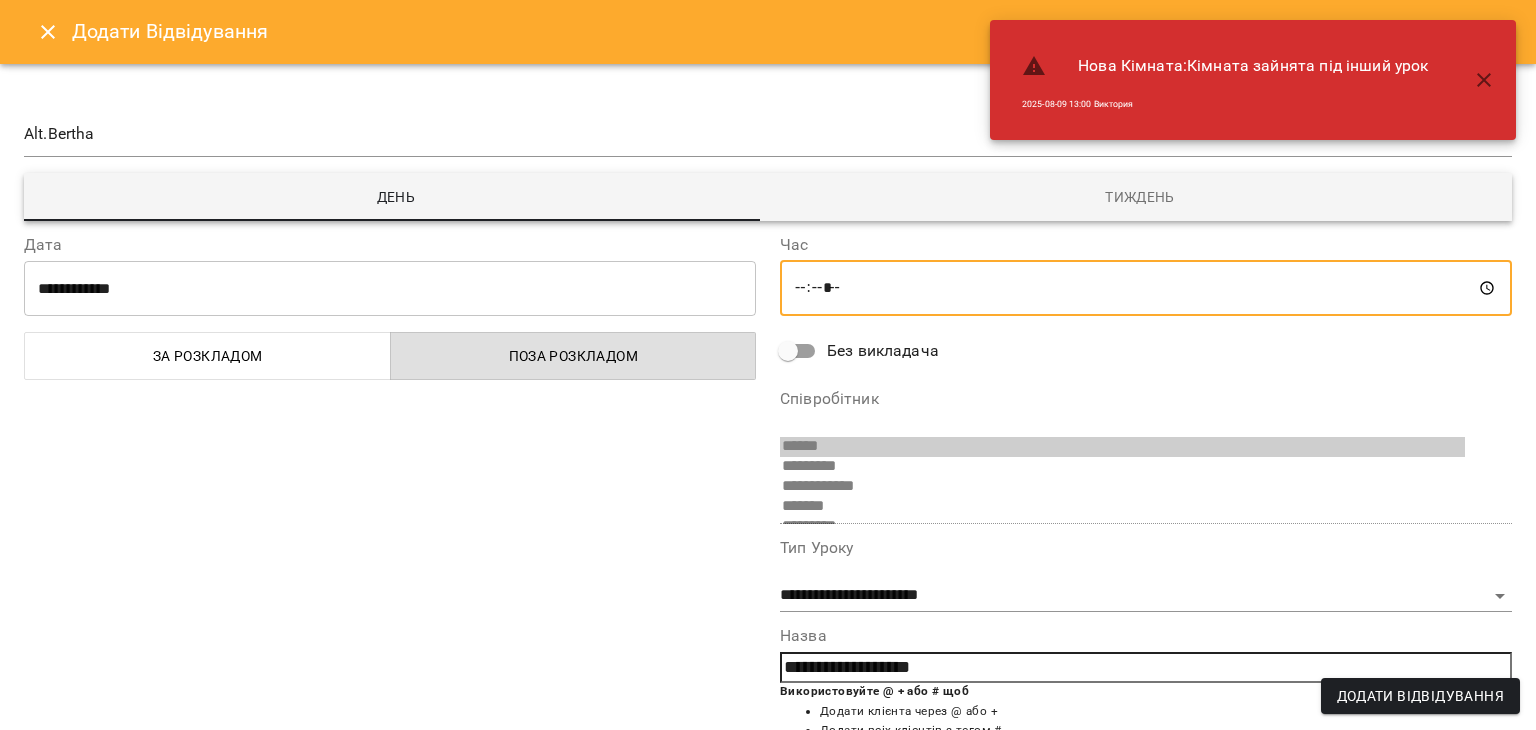 type on "*****" 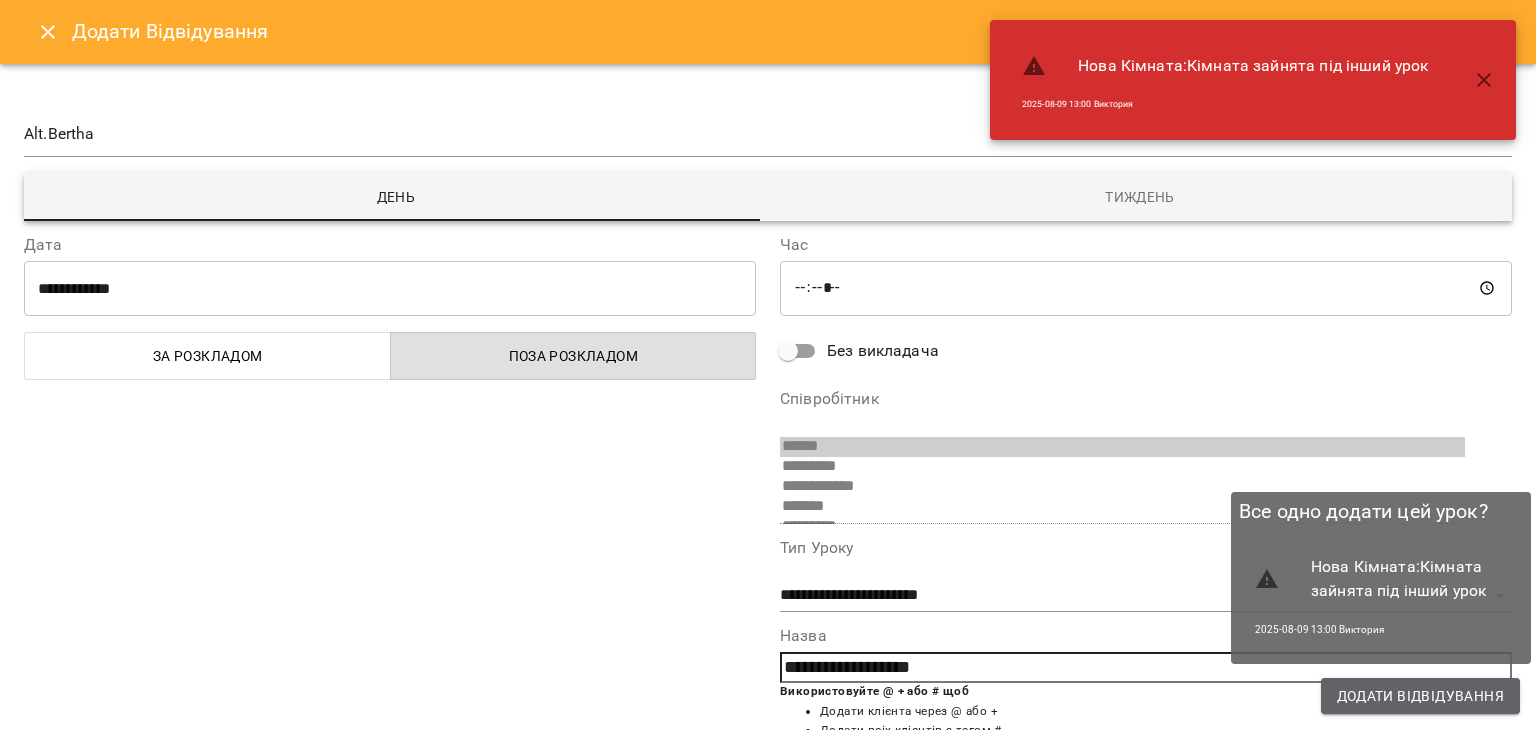 click on "Додати Відвідування" at bounding box center [1420, 696] 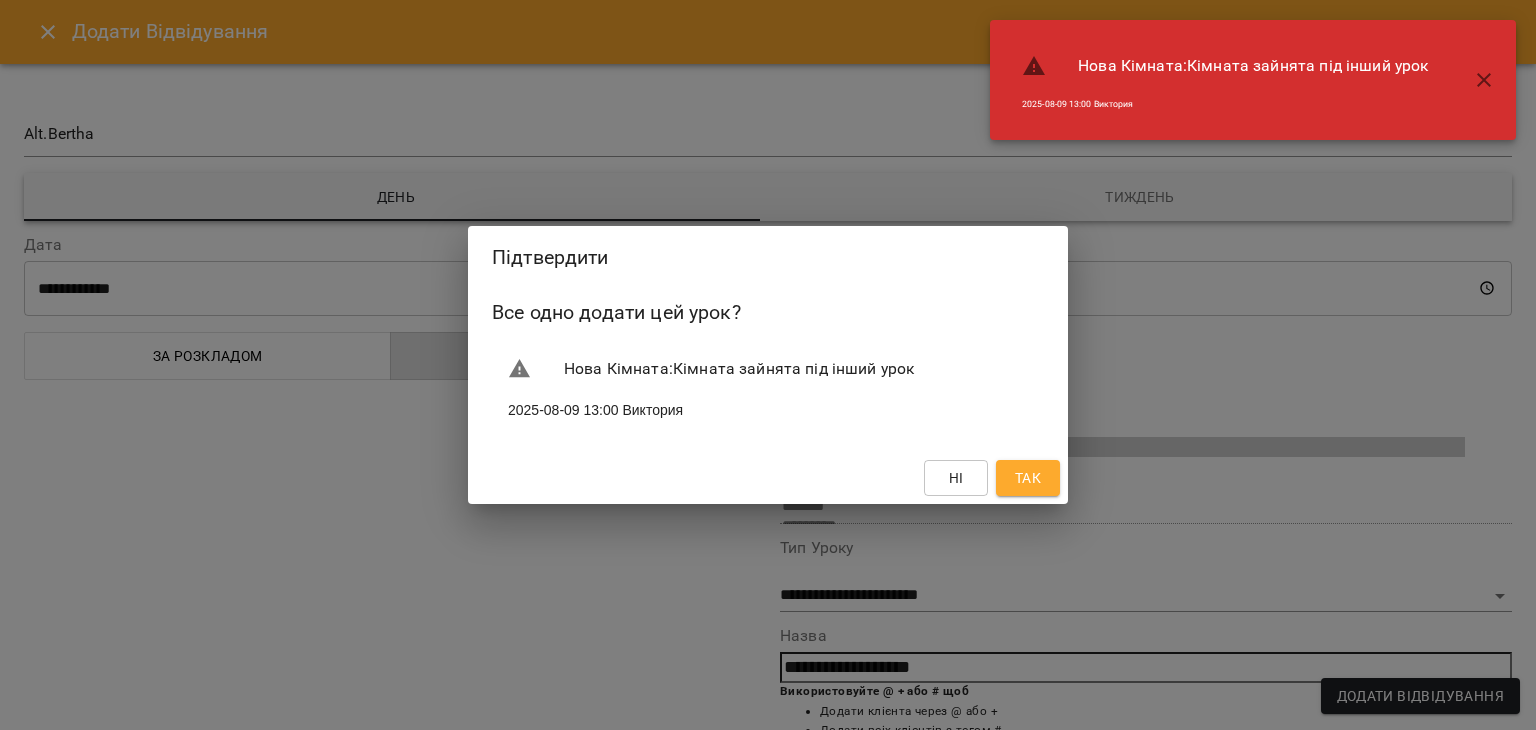 click on "Так" at bounding box center (1028, 478) 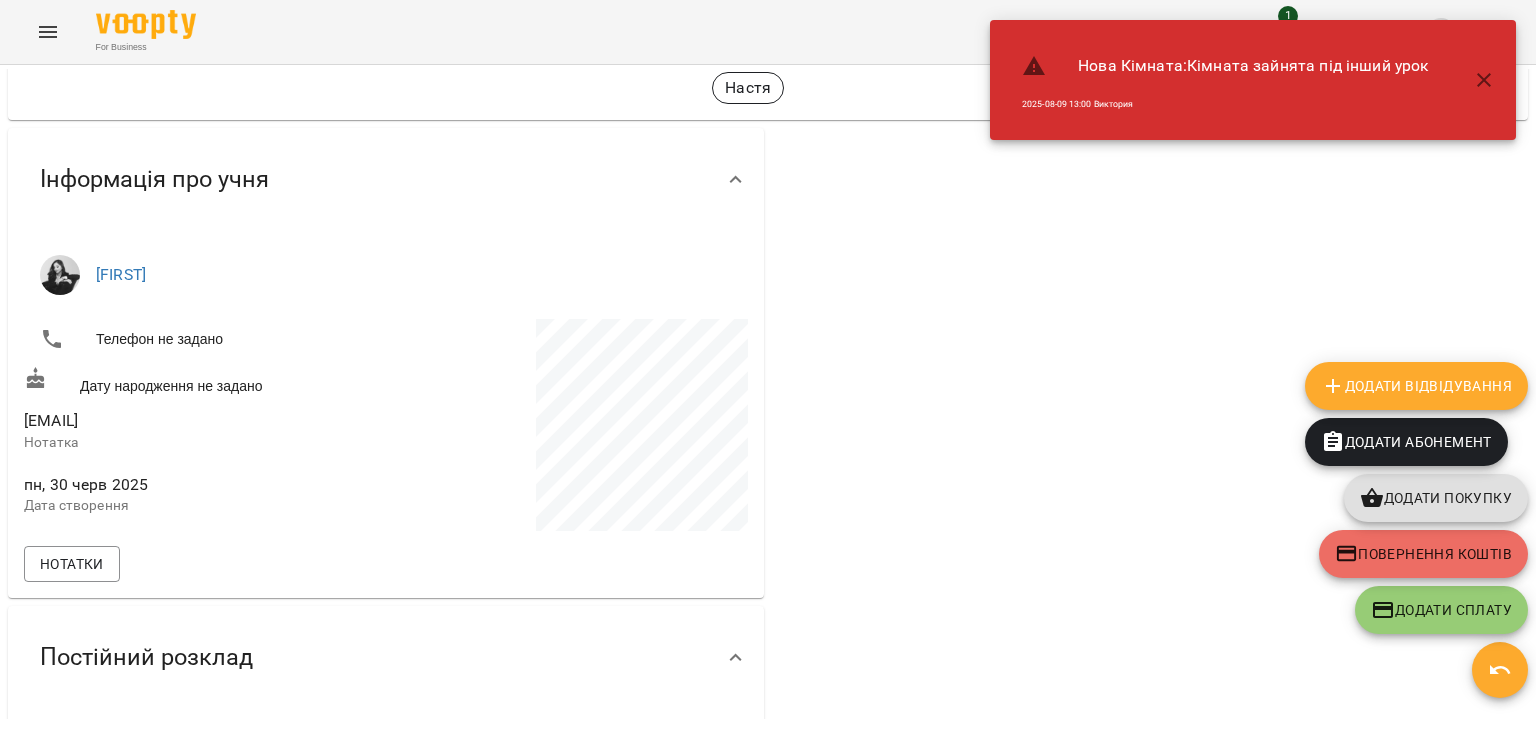 click 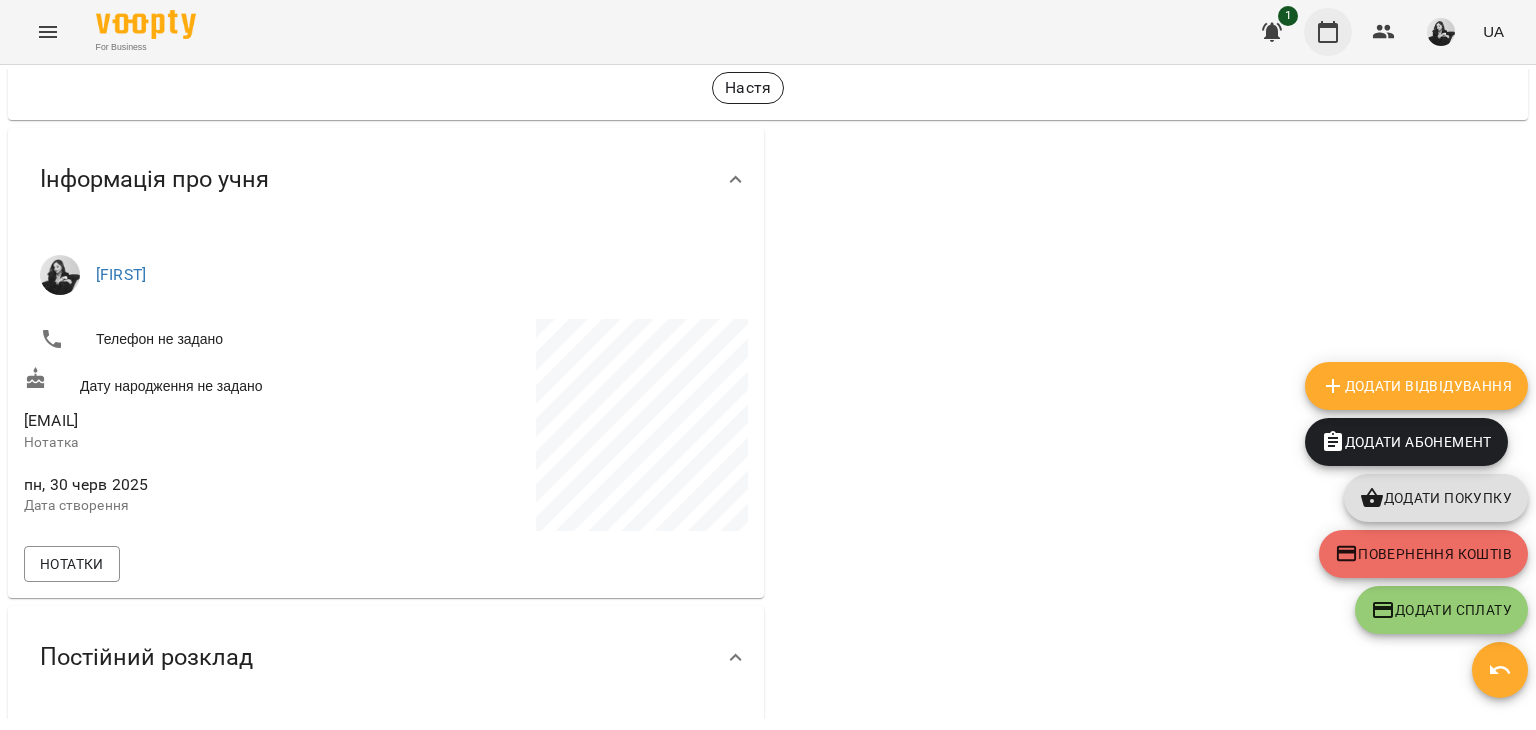 click 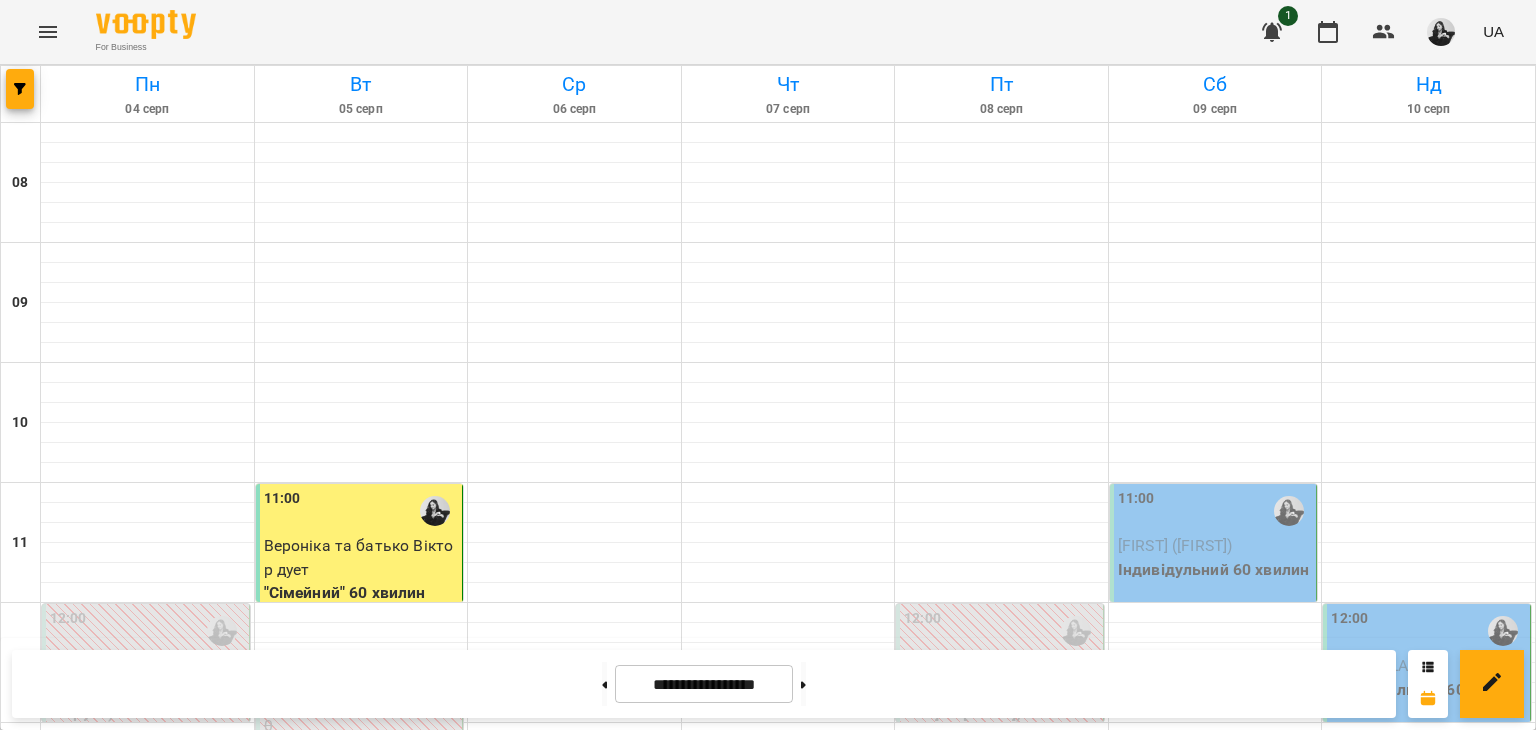 scroll, scrollTop: 100, scrollLeft: 0, axis: vertical 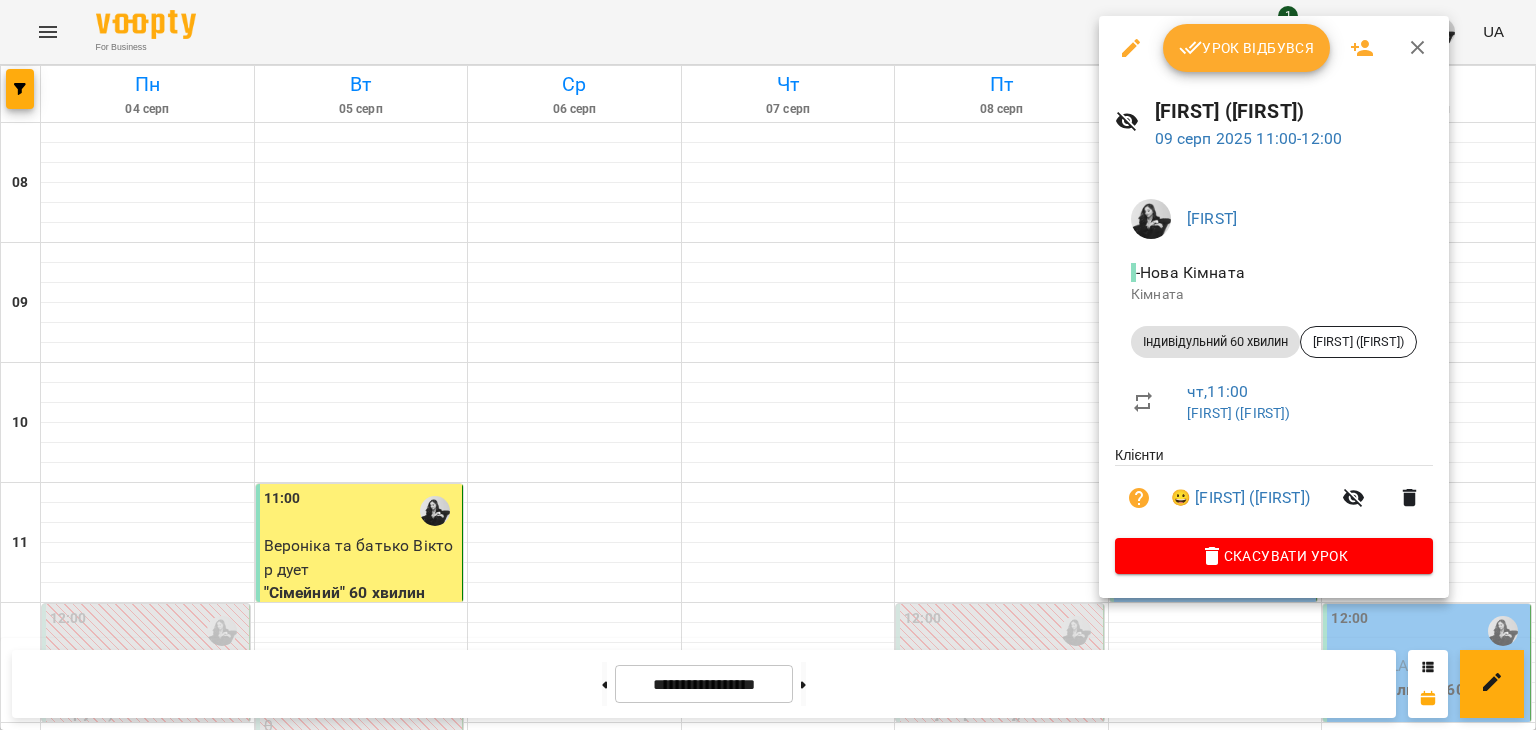 click on "Урок відбувся" at bounding box center [1247, 48] 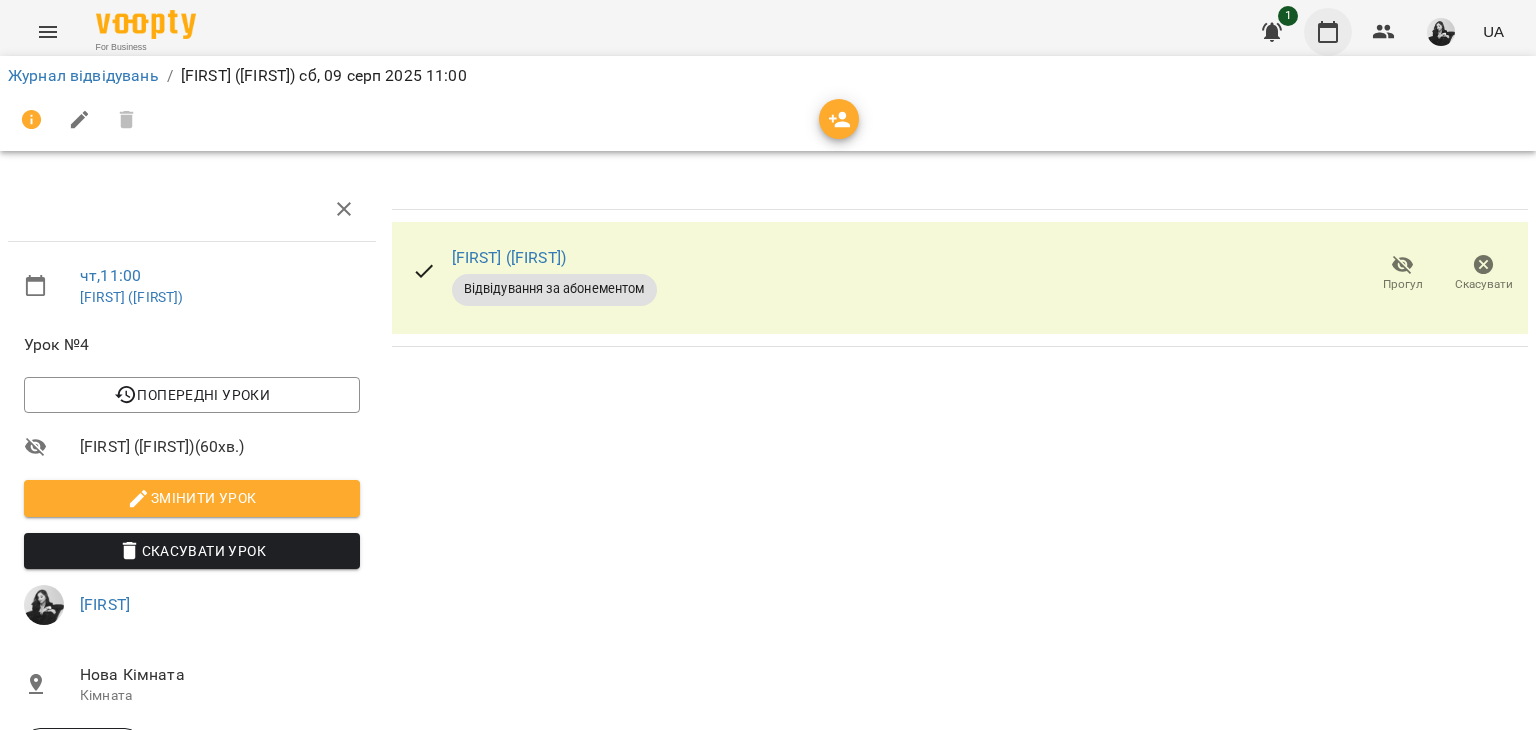 click 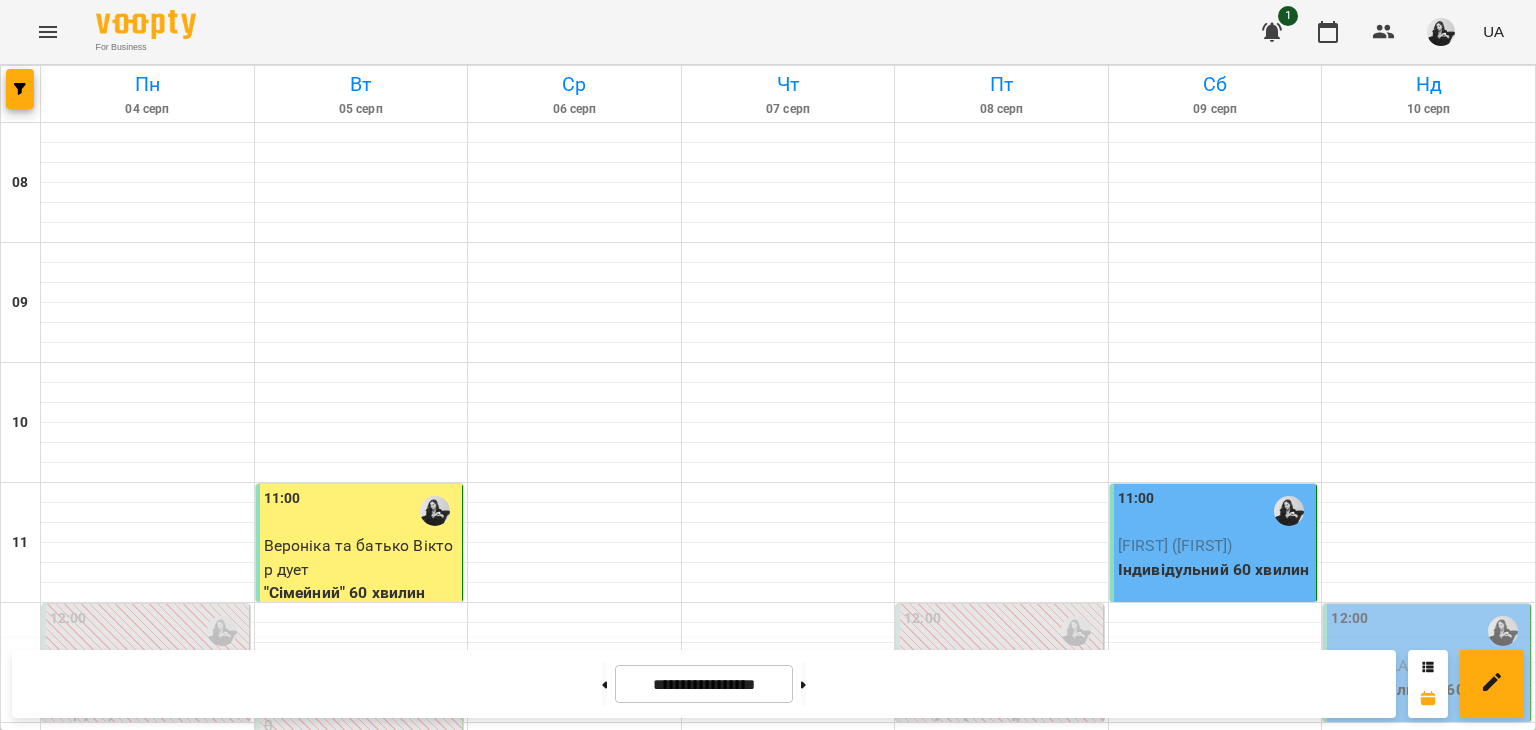 scroll, scrollTop: 600, scrollLeft: 0, axis: vertical 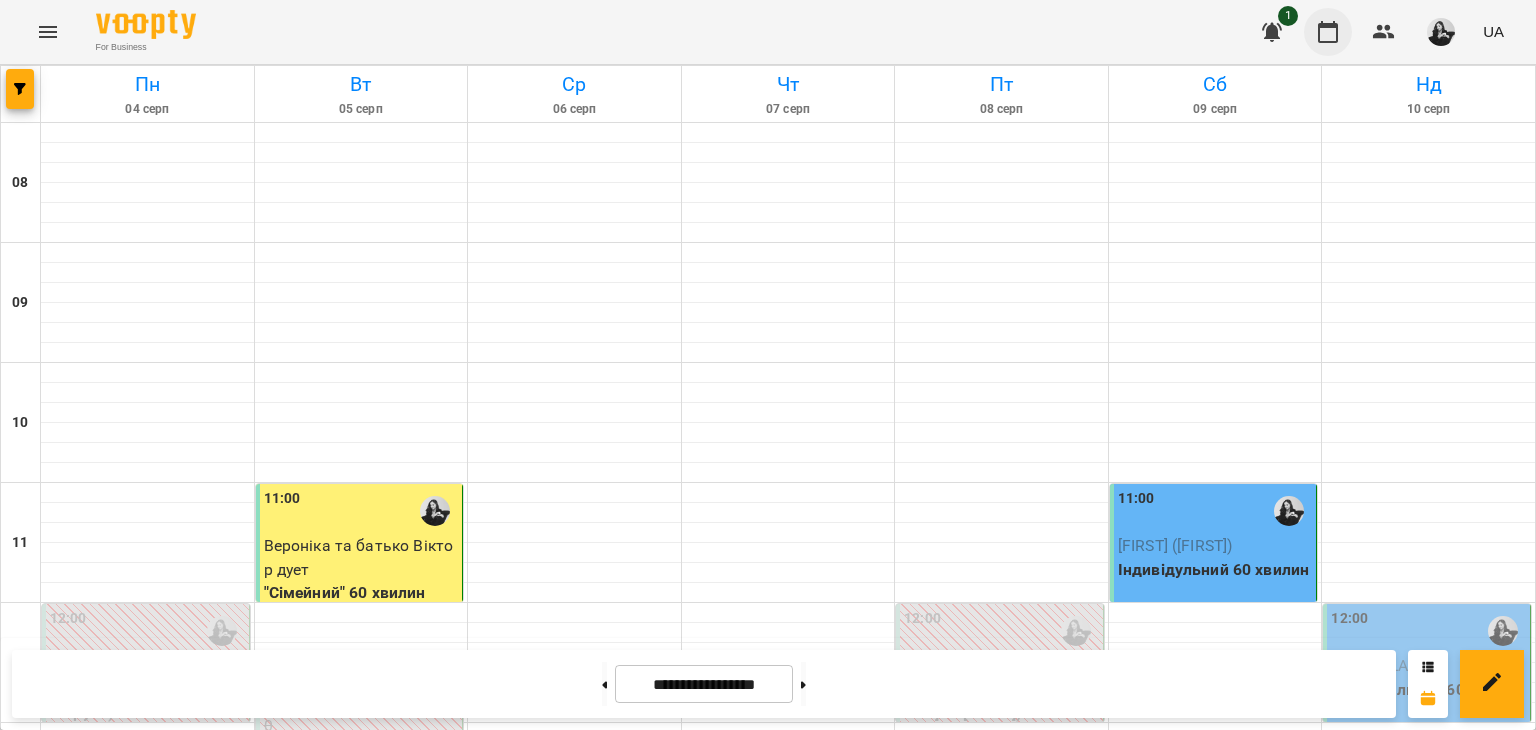 click at bounding box center (1328, 32) 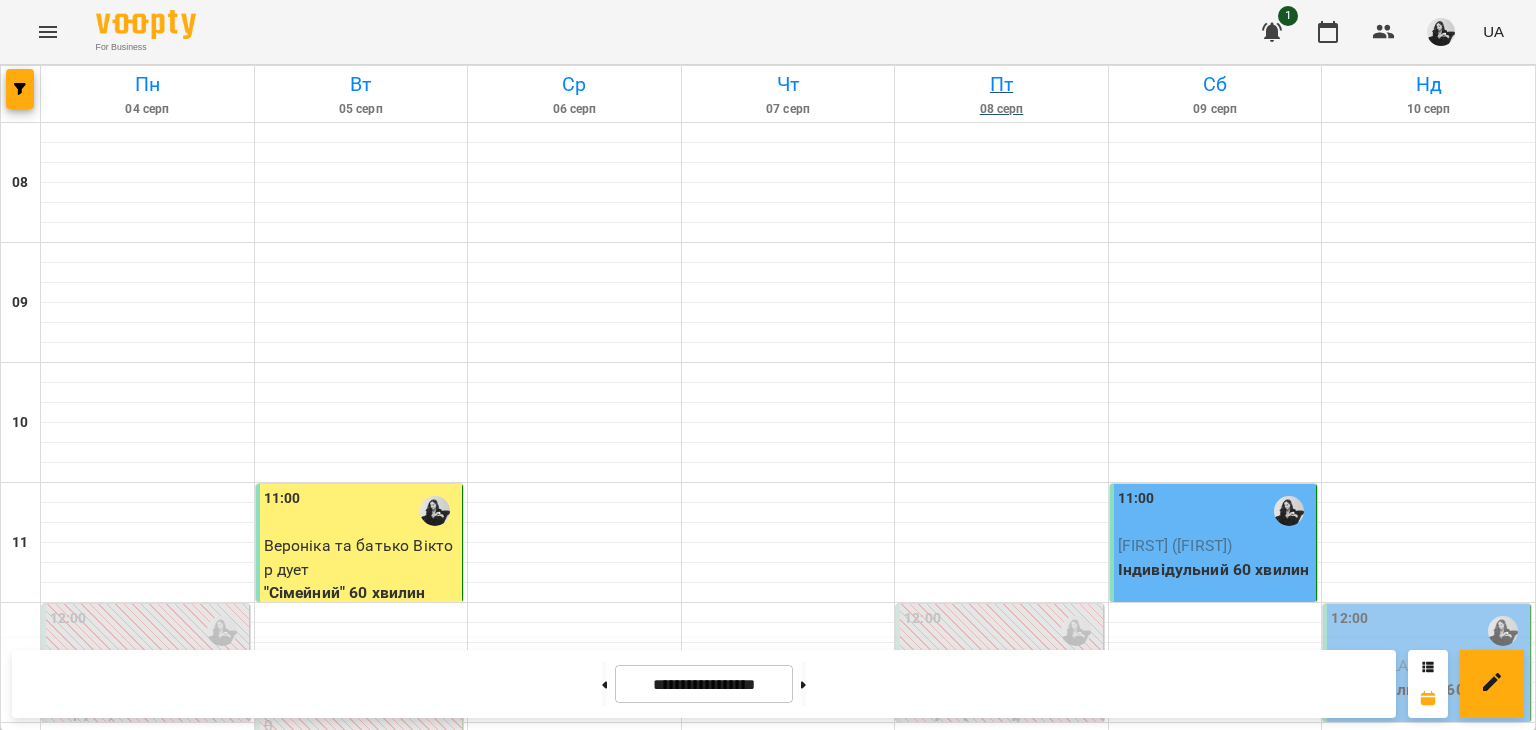 scroll, scrollTop: 300, scrollLeft: 0, axis: vertical 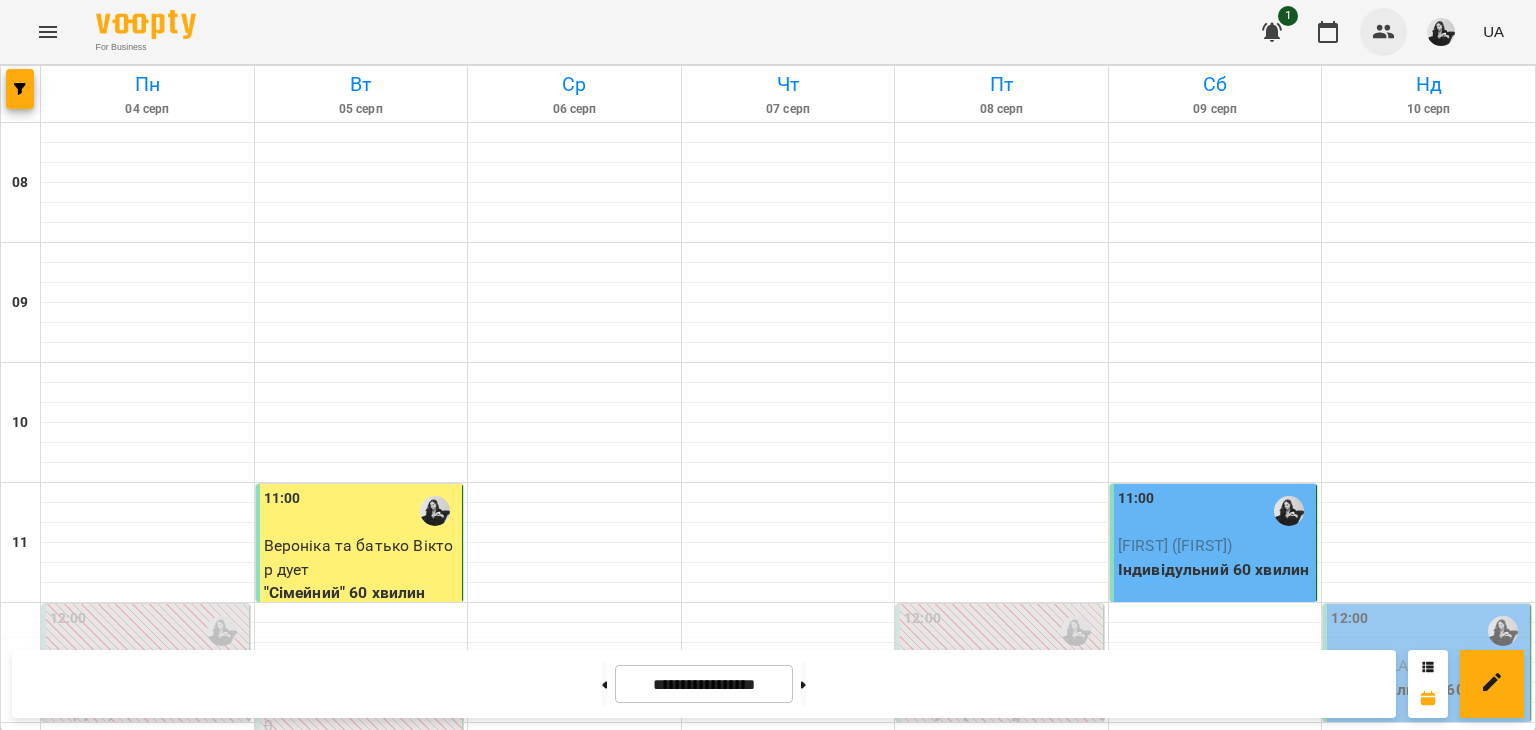 click at bounding box center [1384, 32] 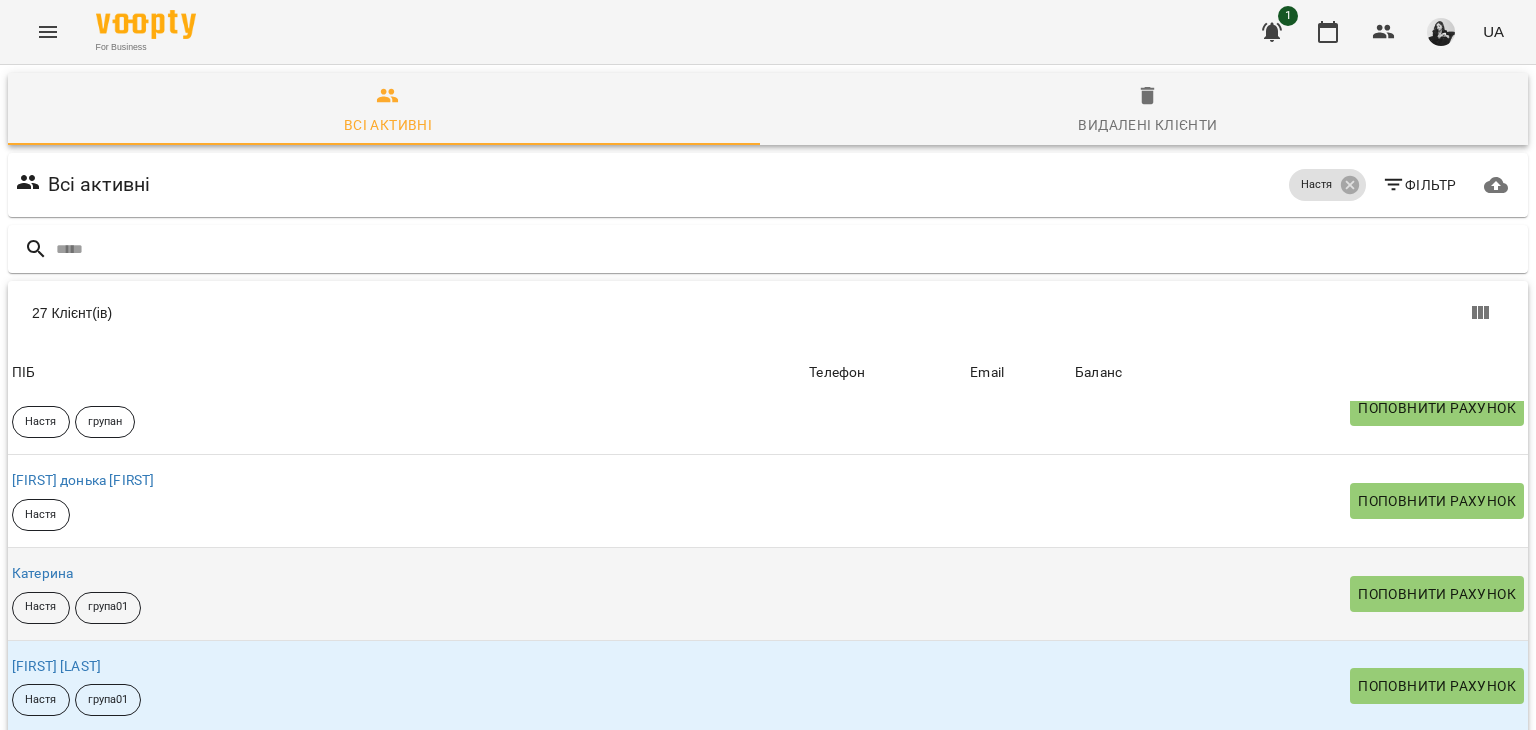 scroll, scrollTop: 1400, scrollLeft: 0, axis: vertical 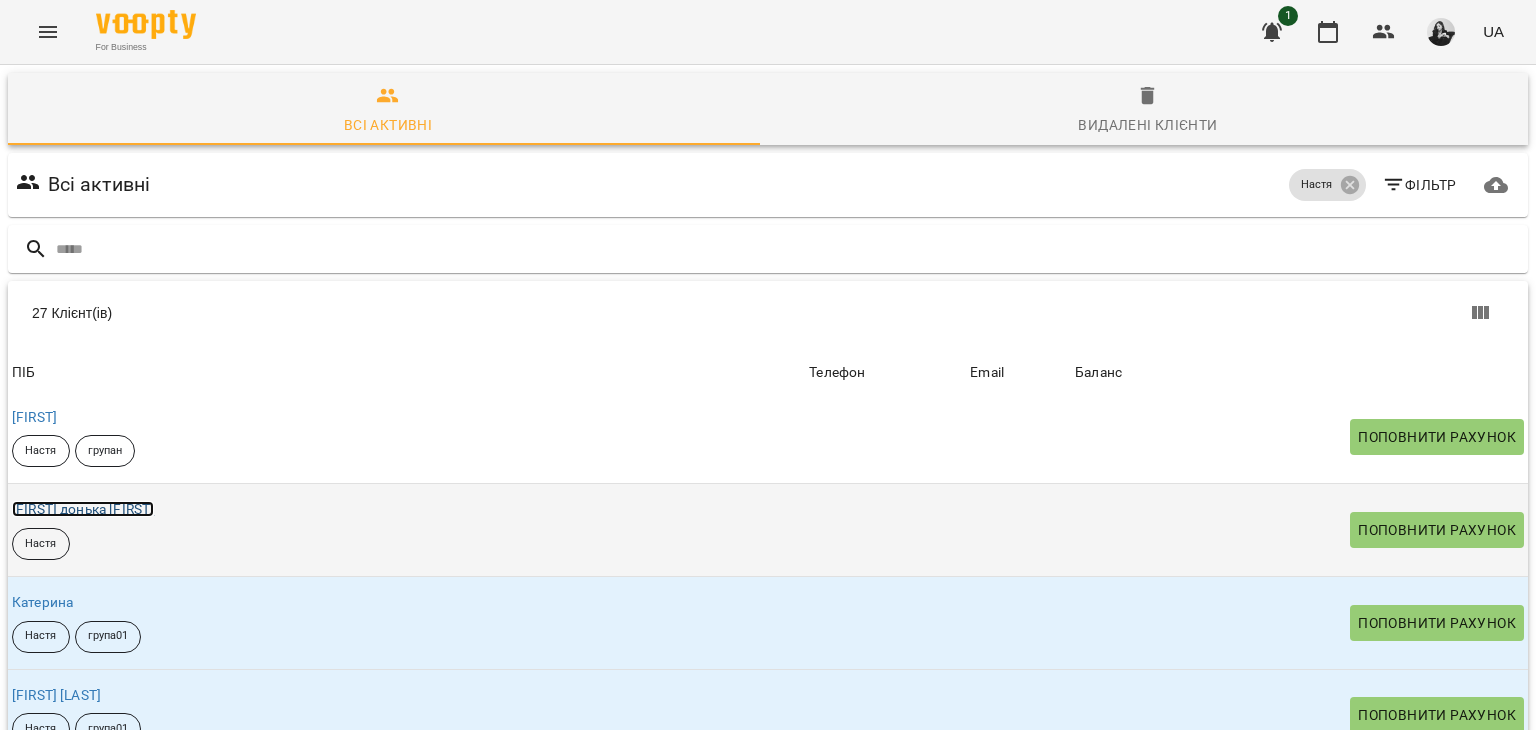 click on "[FIRST] донька [FIRST]" at bounding box center [83, 509] 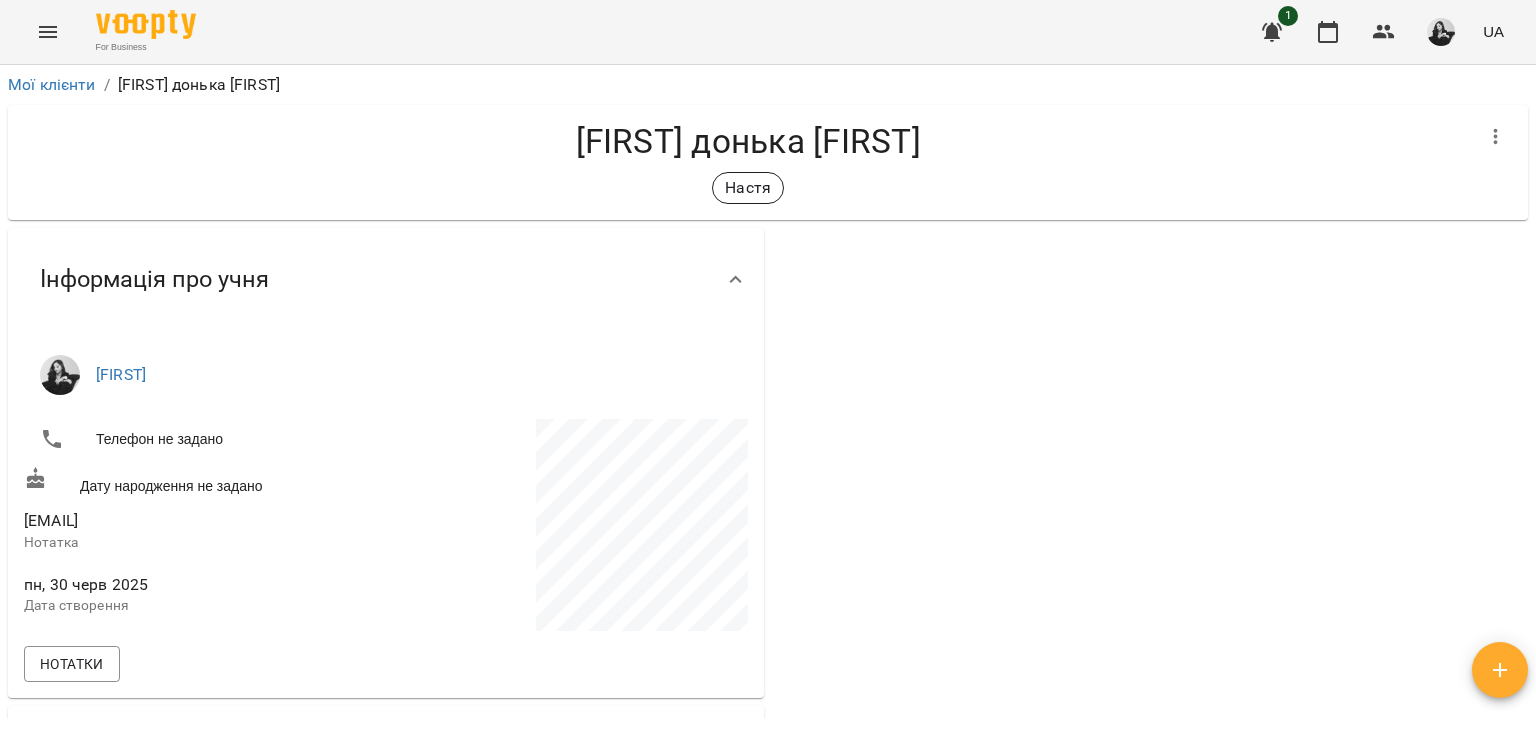 click 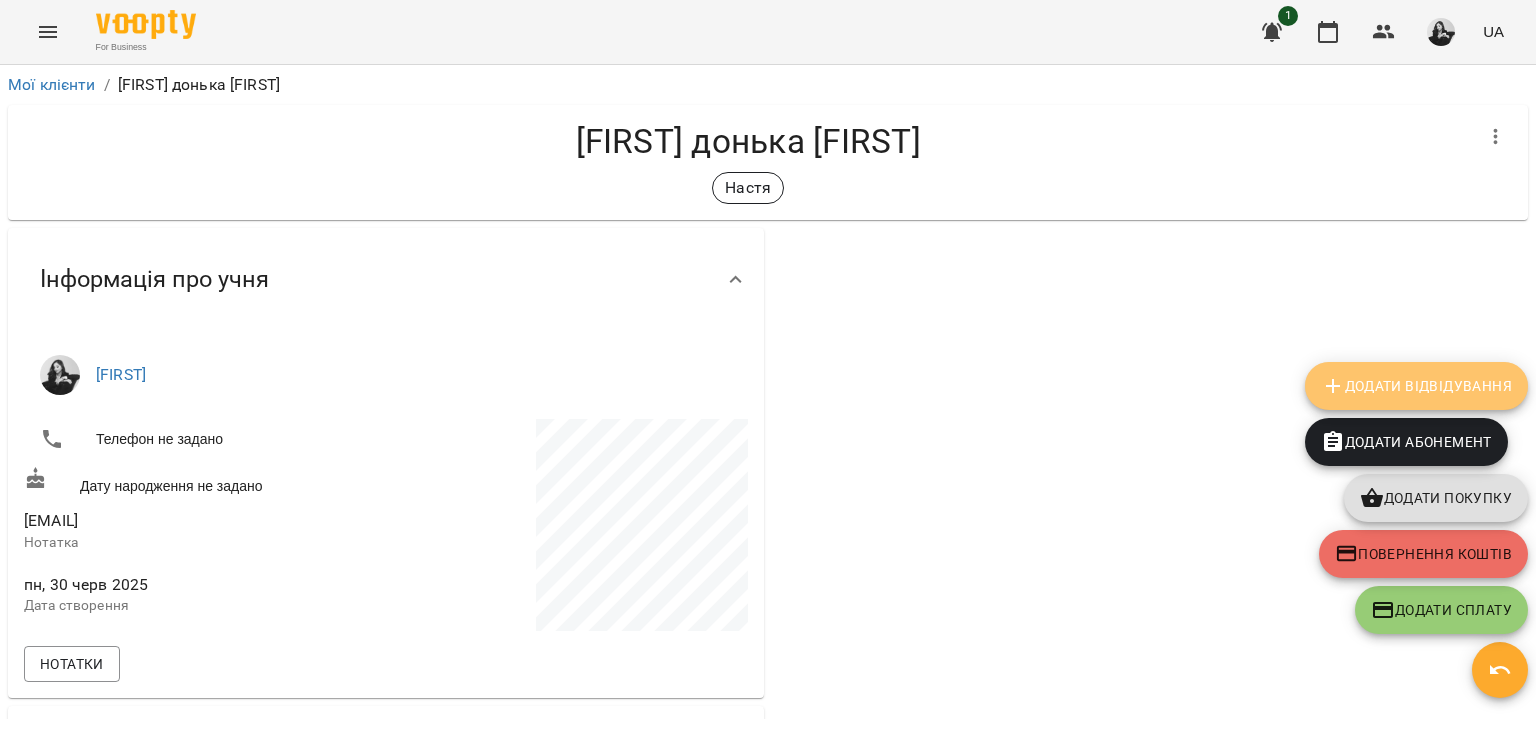 click on "Додати Відвідування" at bounding box center (1416, 386) 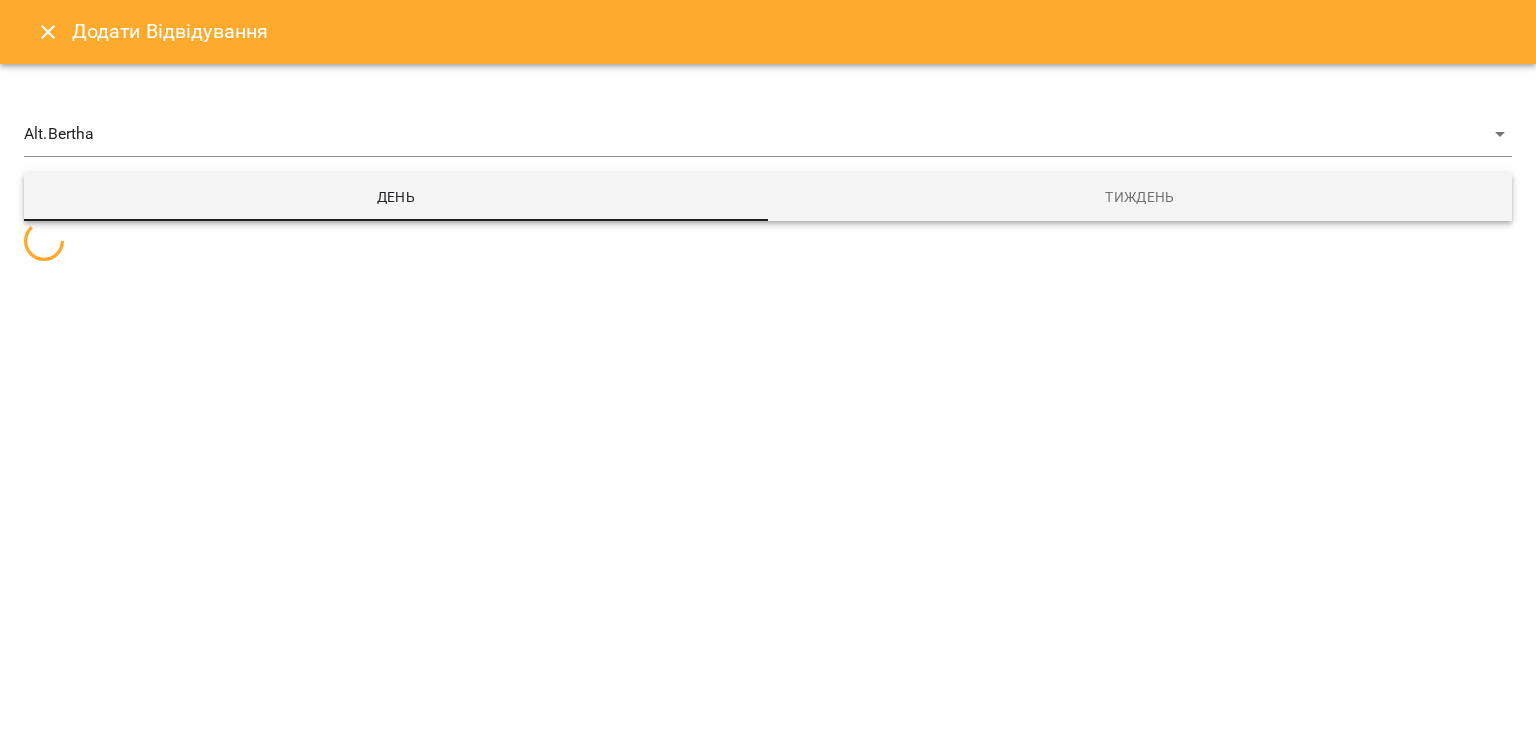 select on "**********" 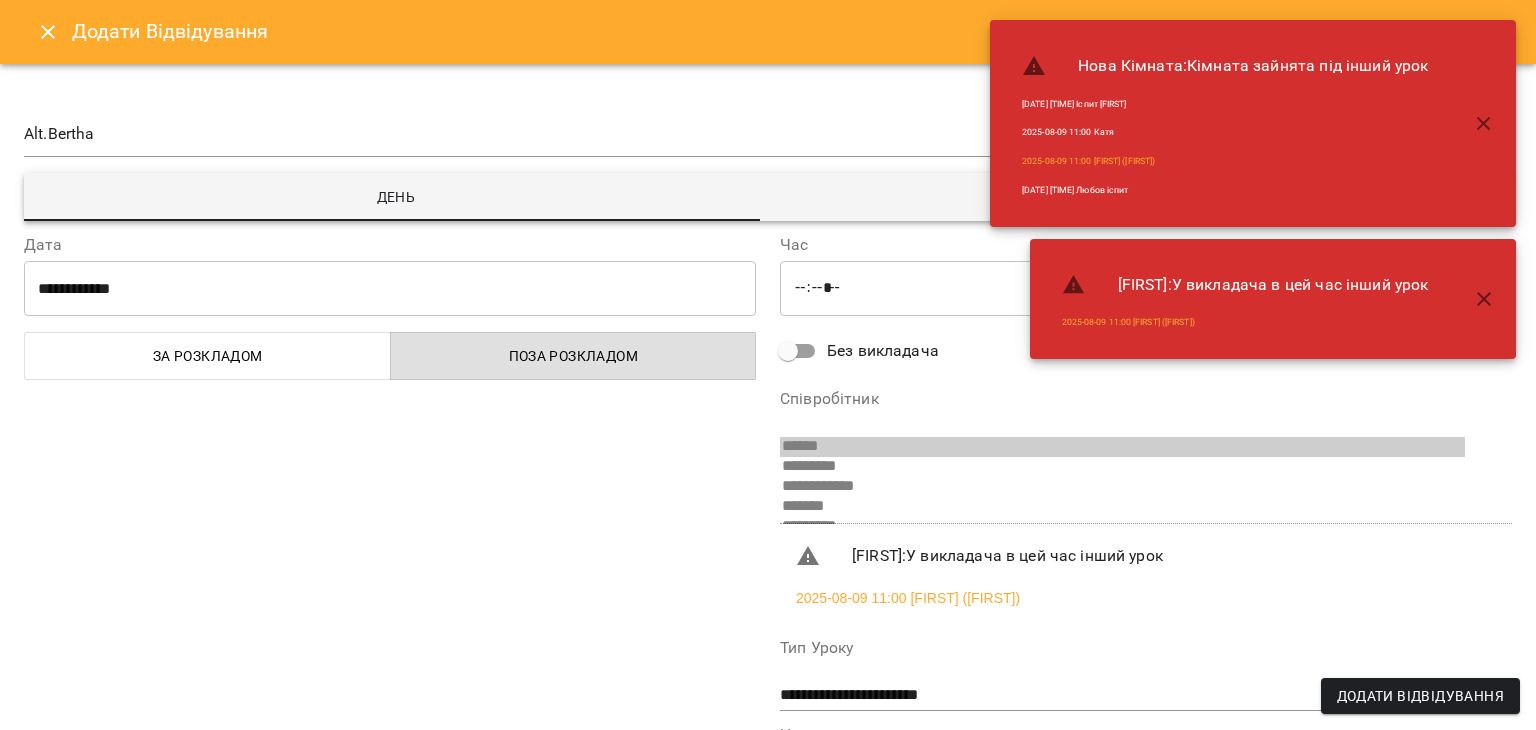 click on "**********" at bounding box center [390, 288] 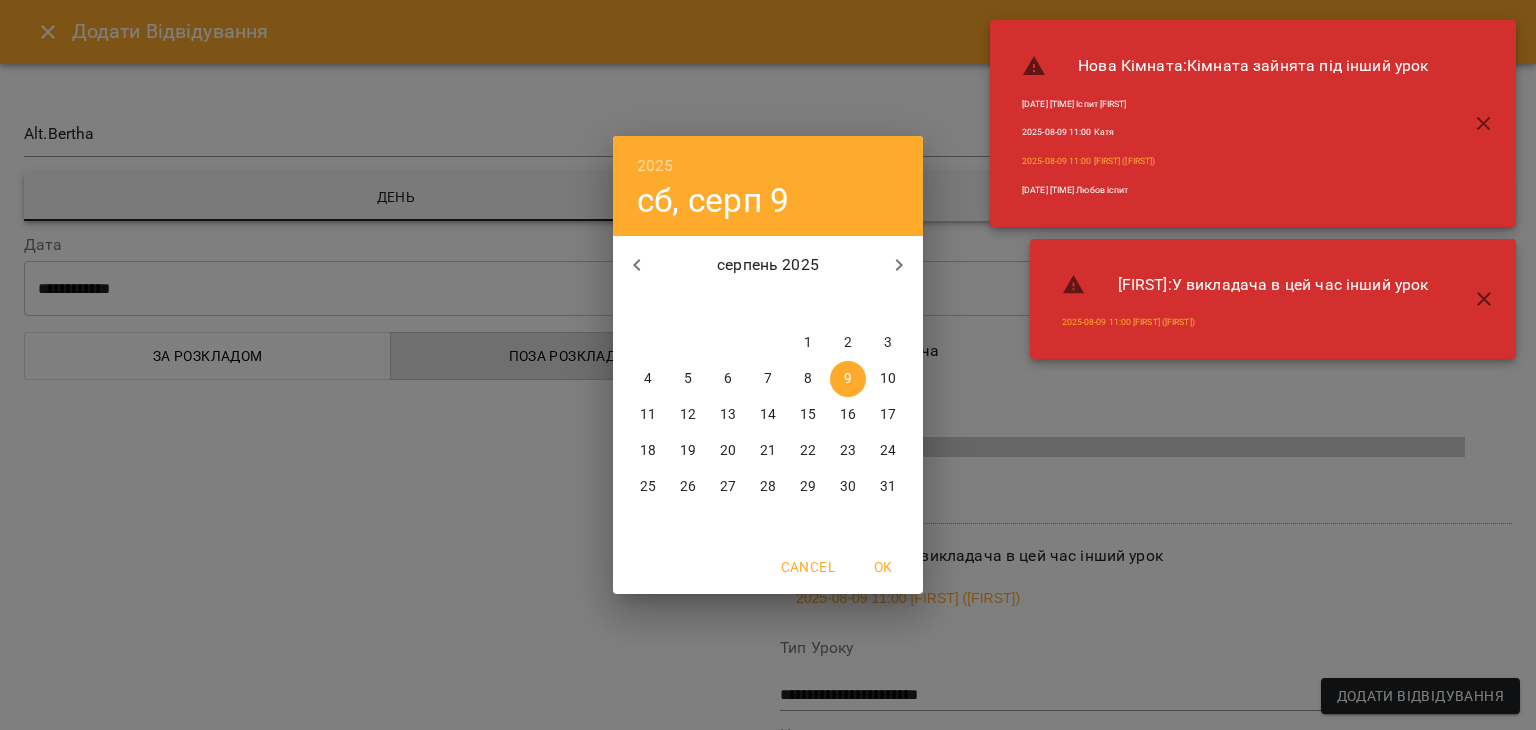 click on "4" at bounding box center [648, 379] 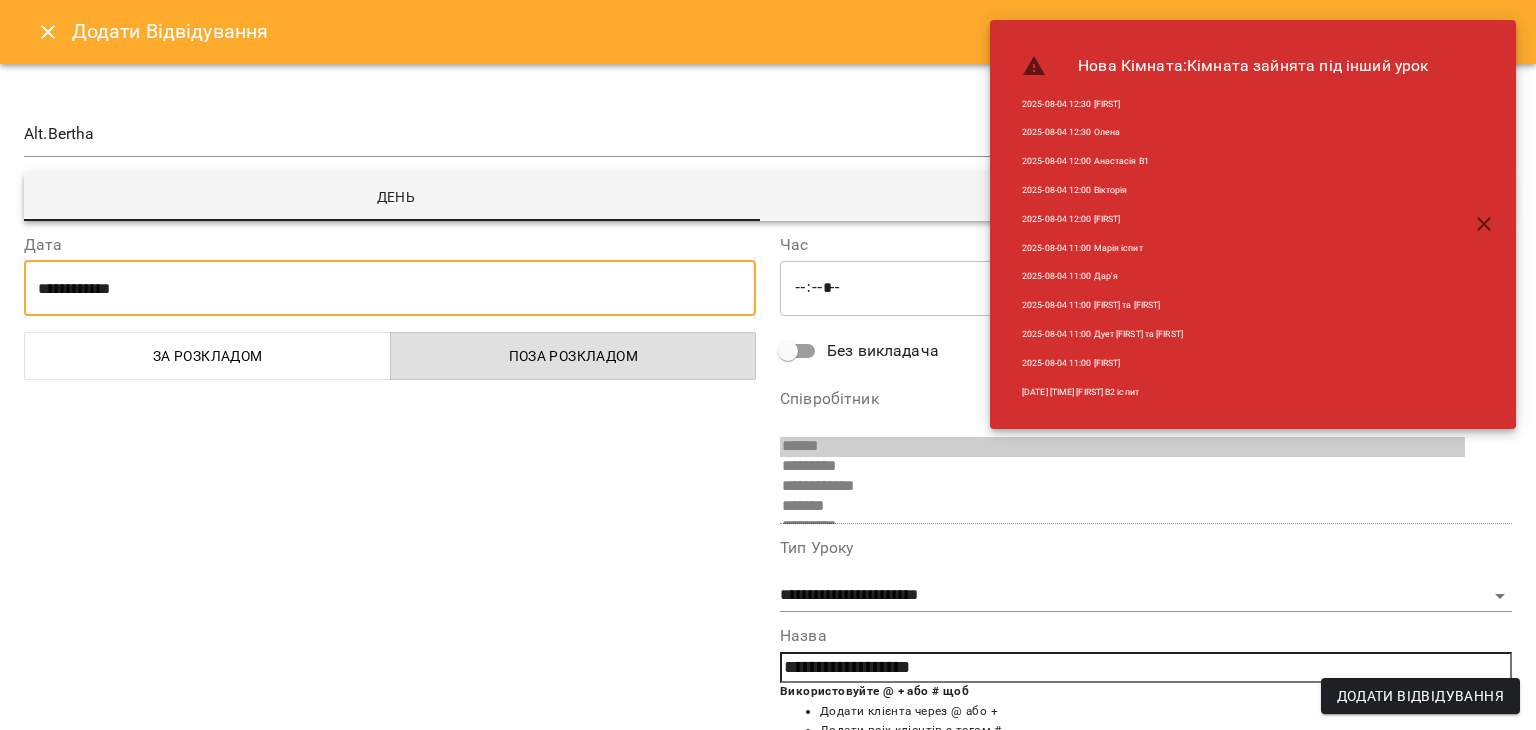 click on "*****" at bounding box center (1146, 288) 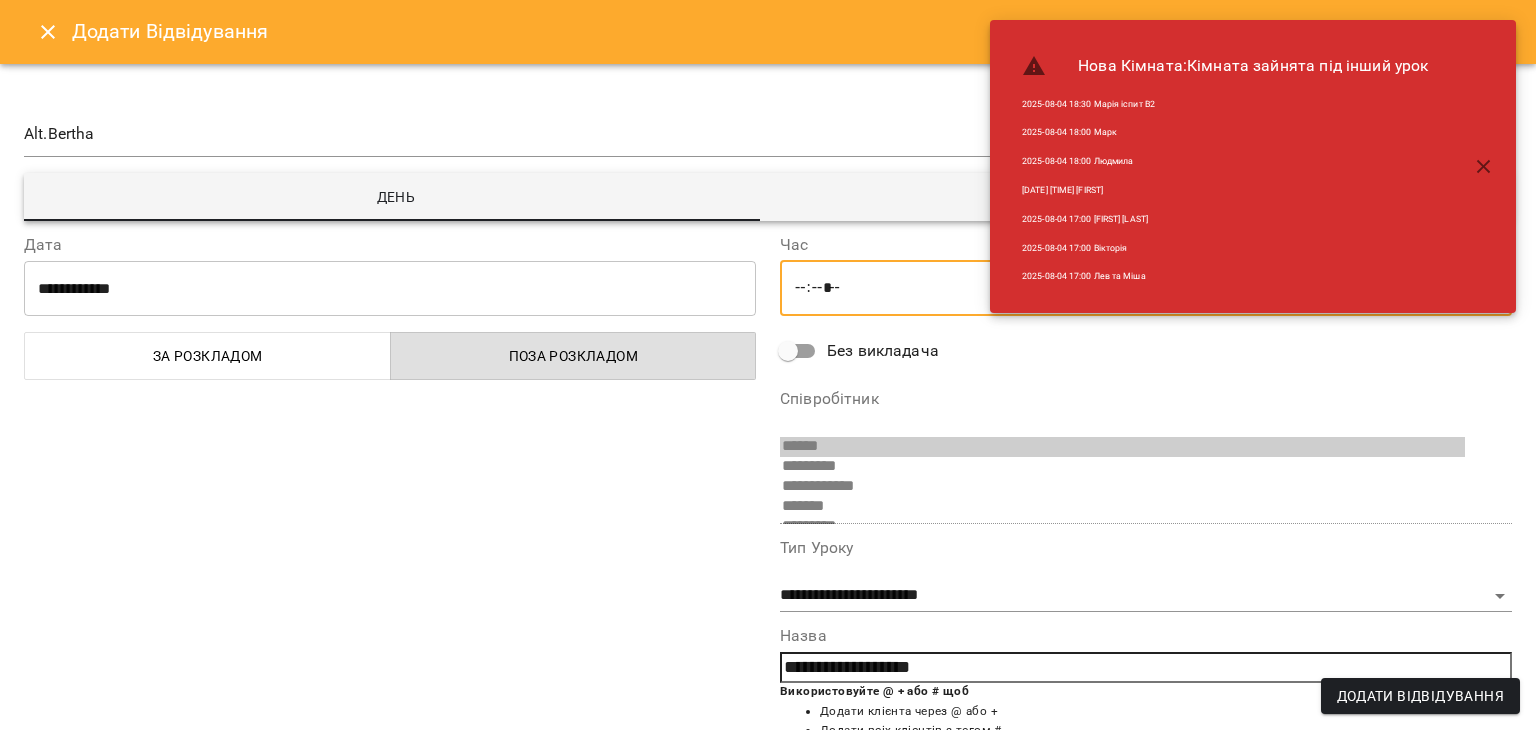 type on "*****" 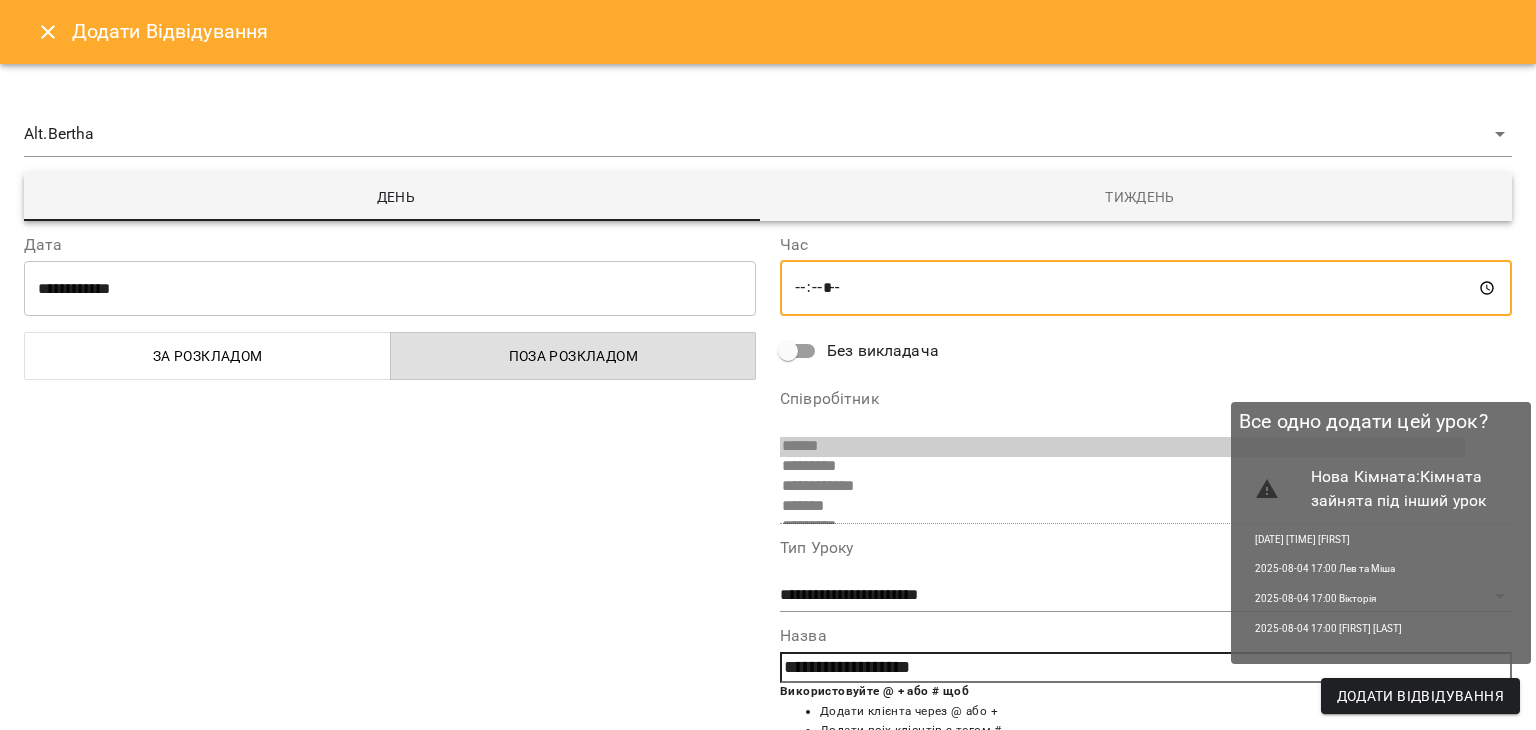 click on "Додати Відвідування" at bounding box center (1420, 696) 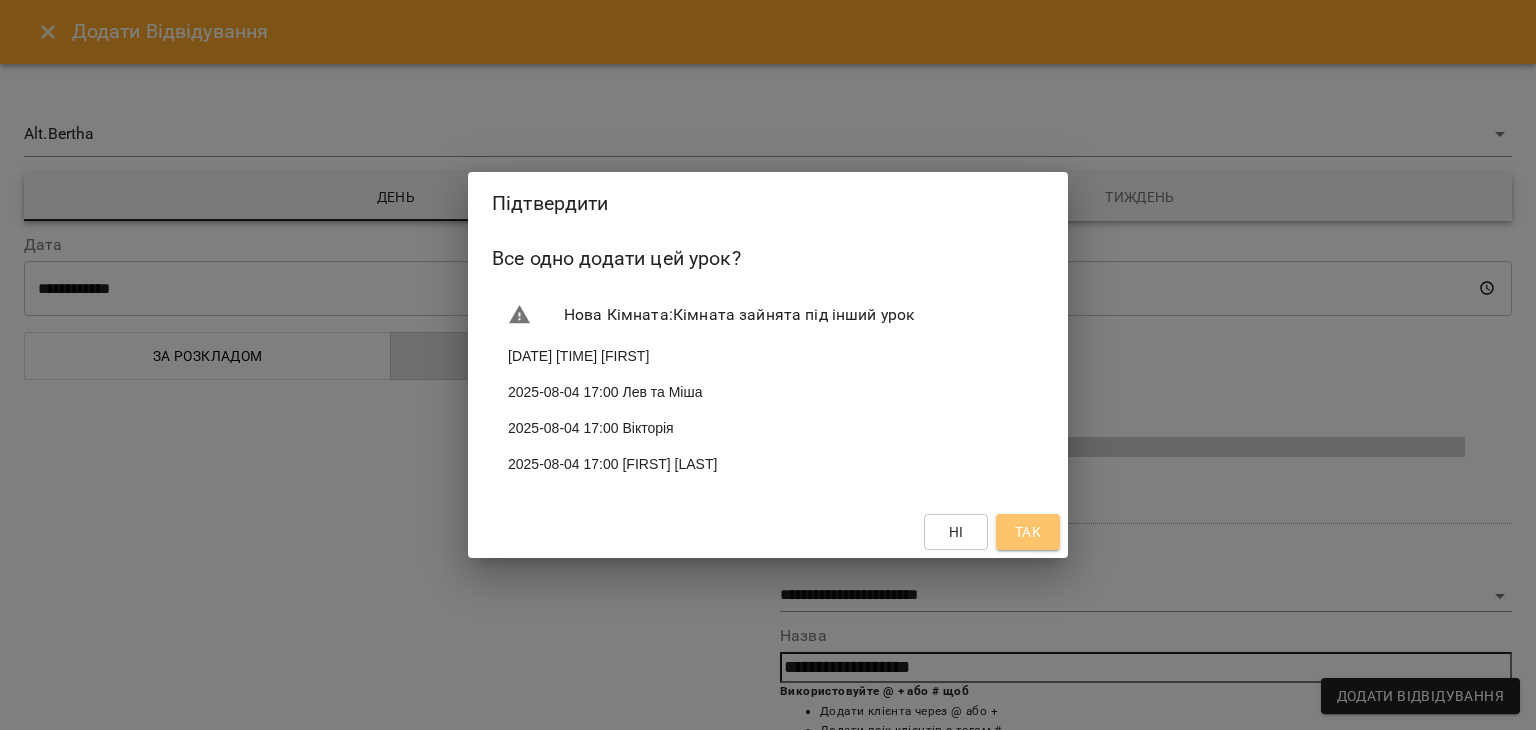 click on "Так" at bounding box center [1028, 532] 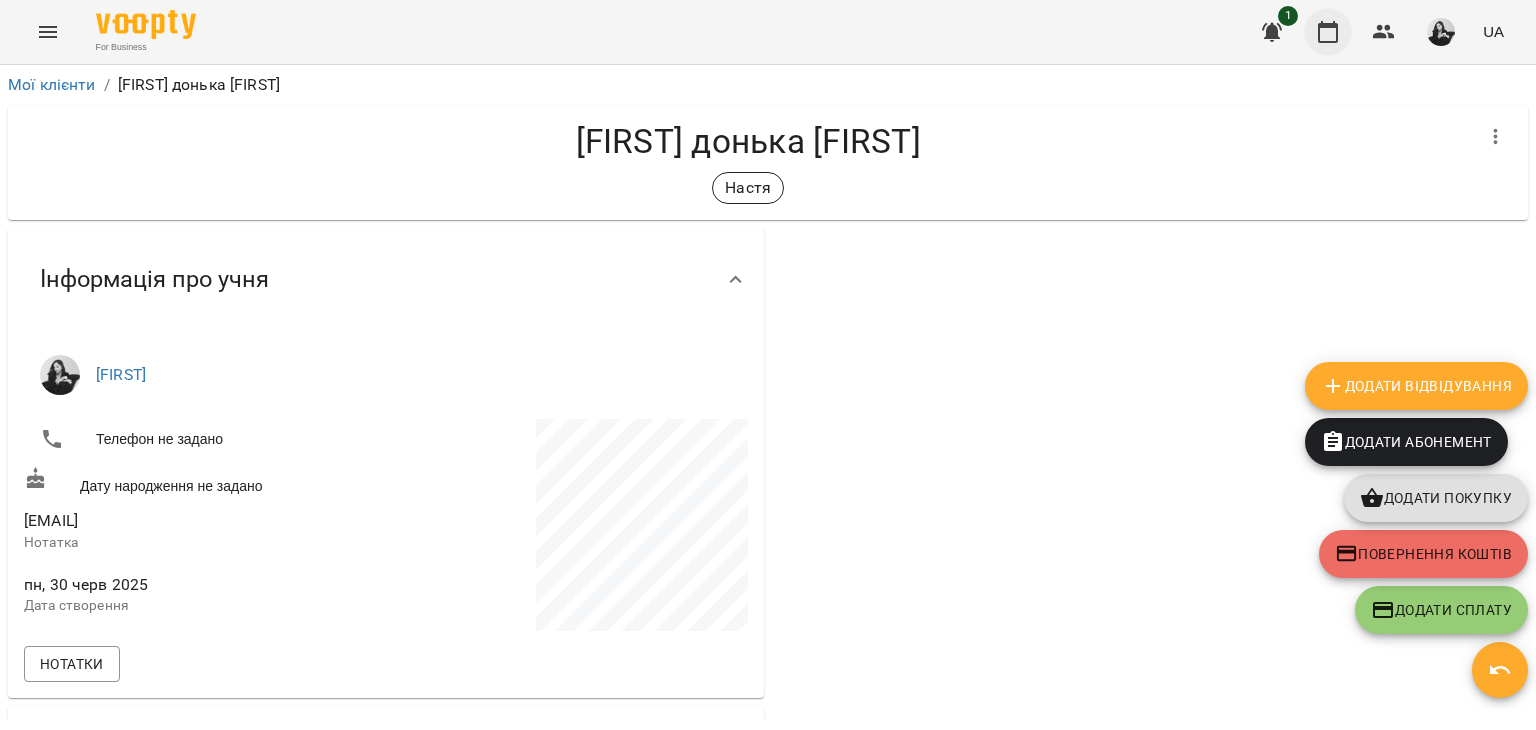 click 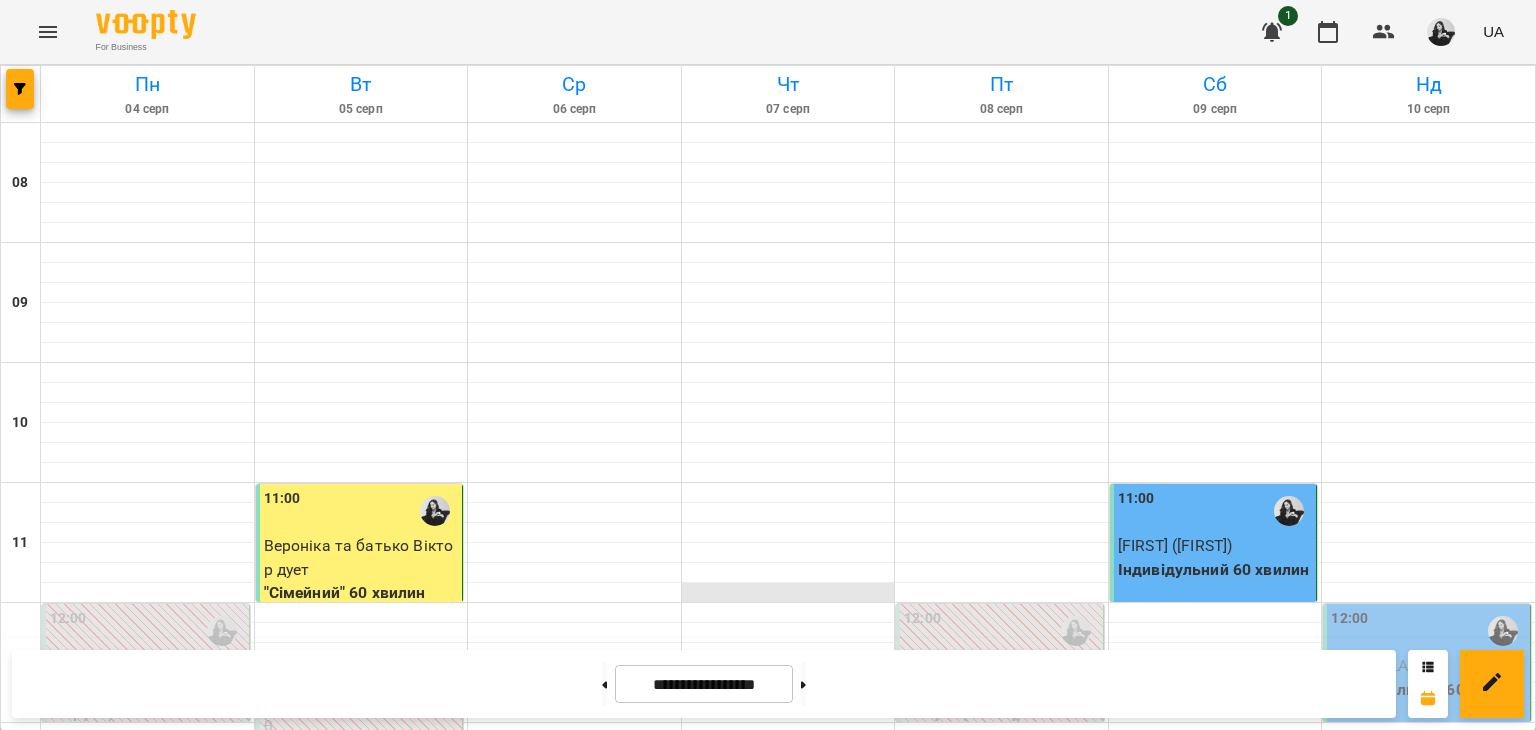 scroll, scrollTop: 700, scrollLeft: 0, axis: vertical 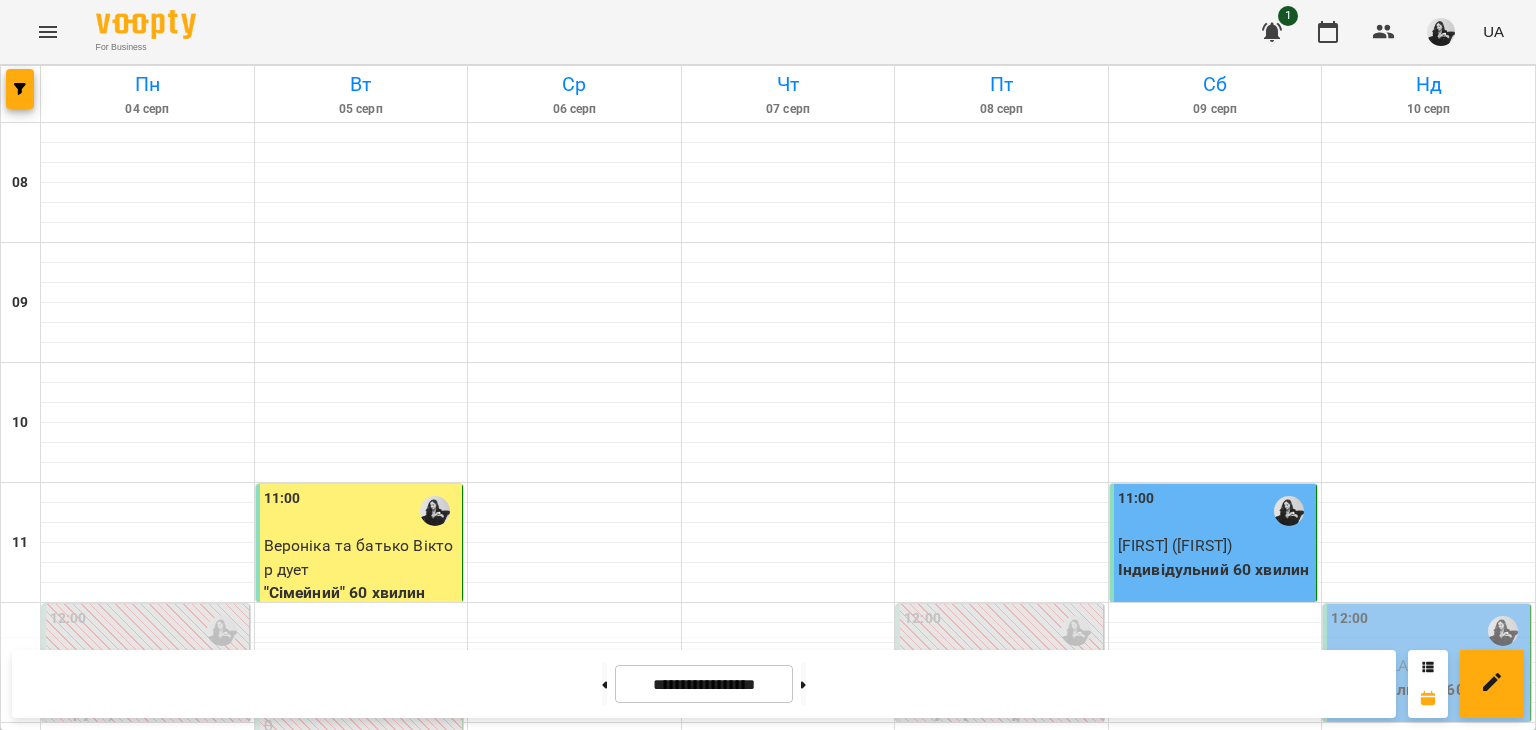 click on "15:30" at bounding box center (1001, 1051) 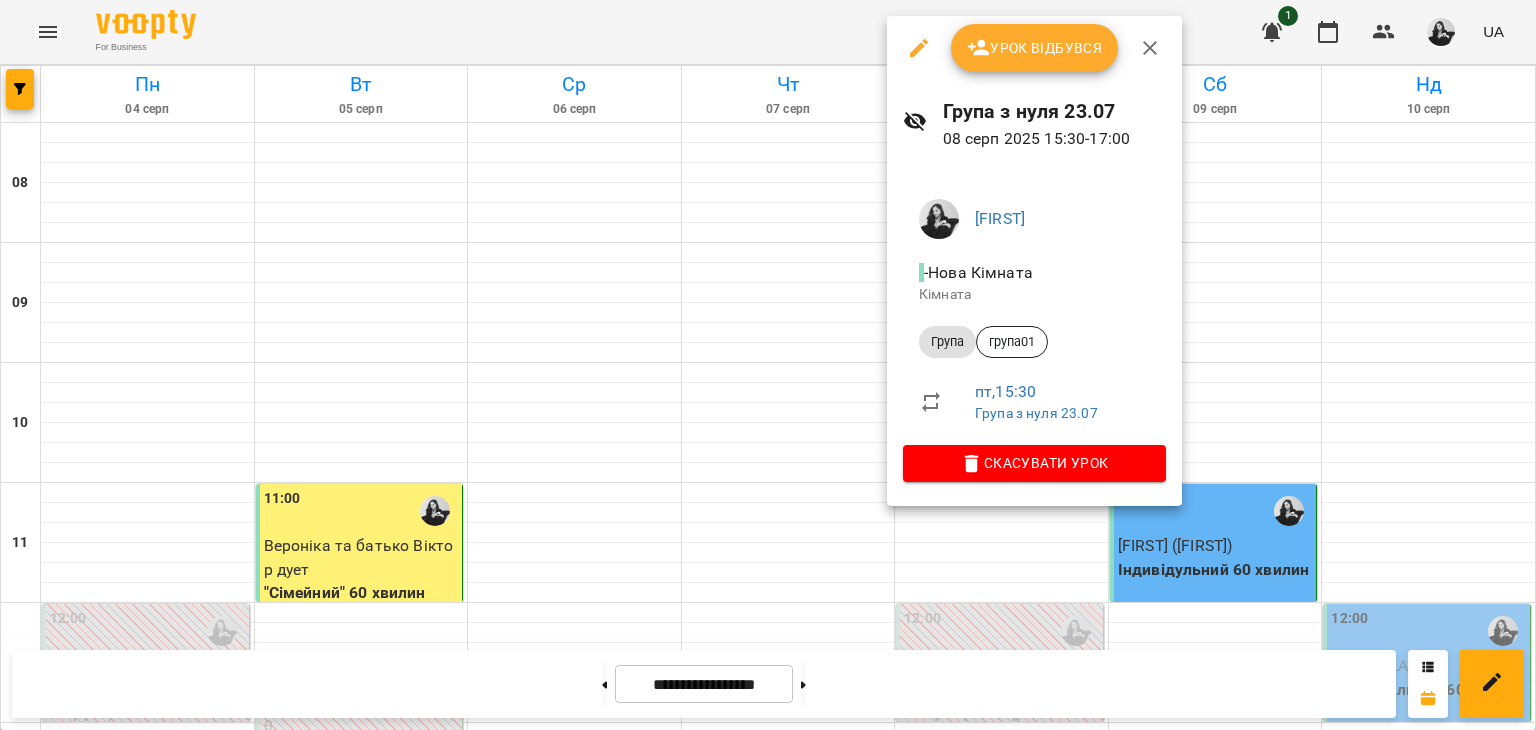 click on "Скасувати Урок" at bounding box center (1034, 463) 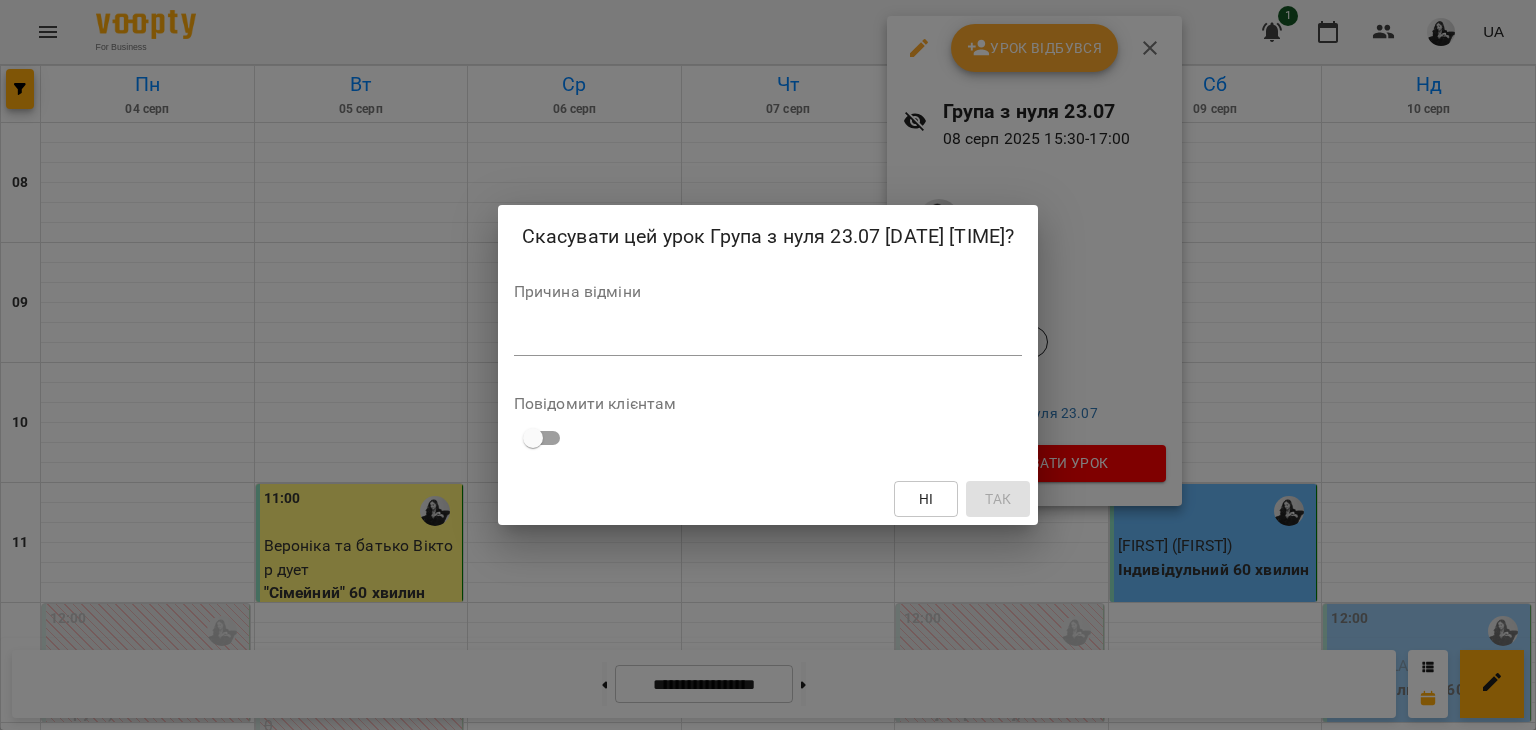 click at bounding box center (768, 339) 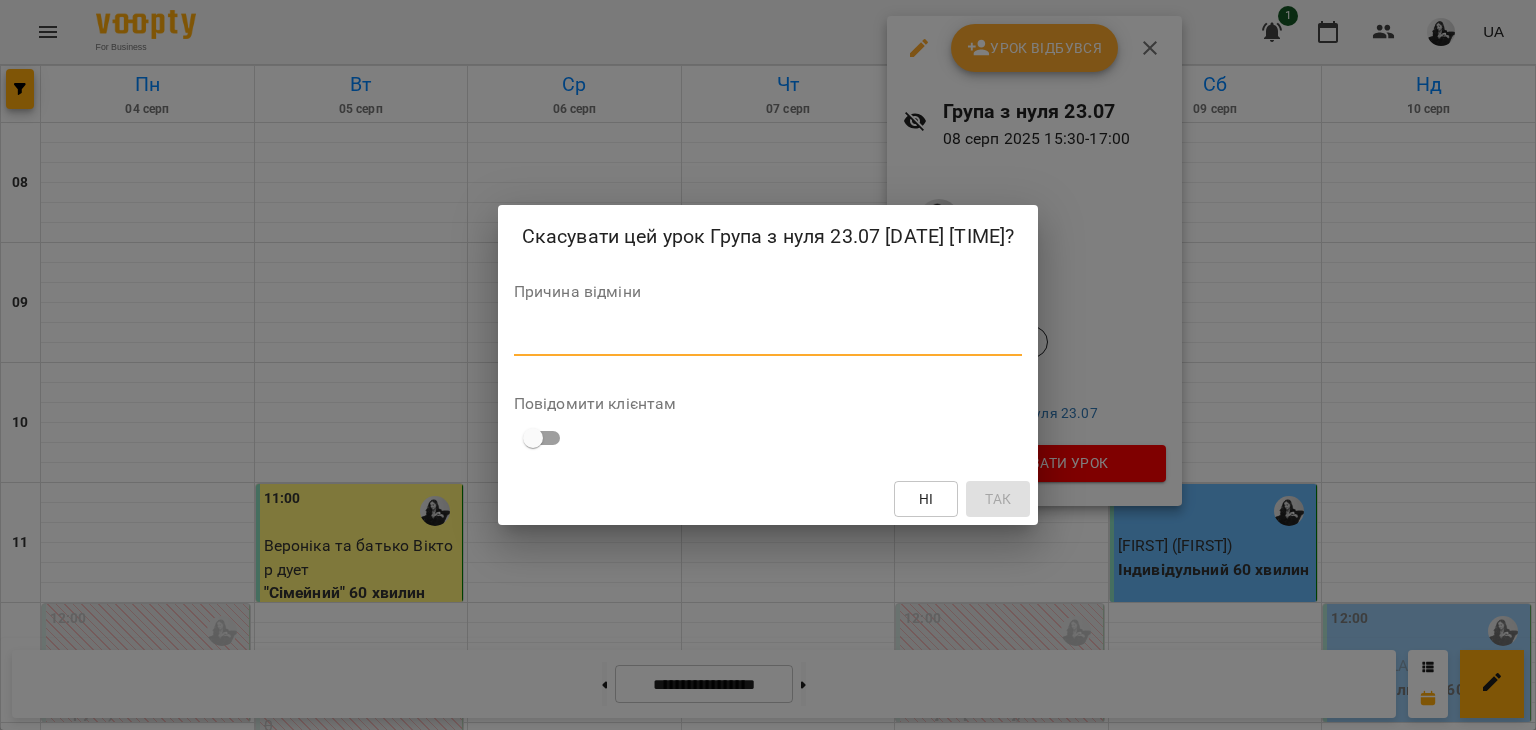 type on "*" 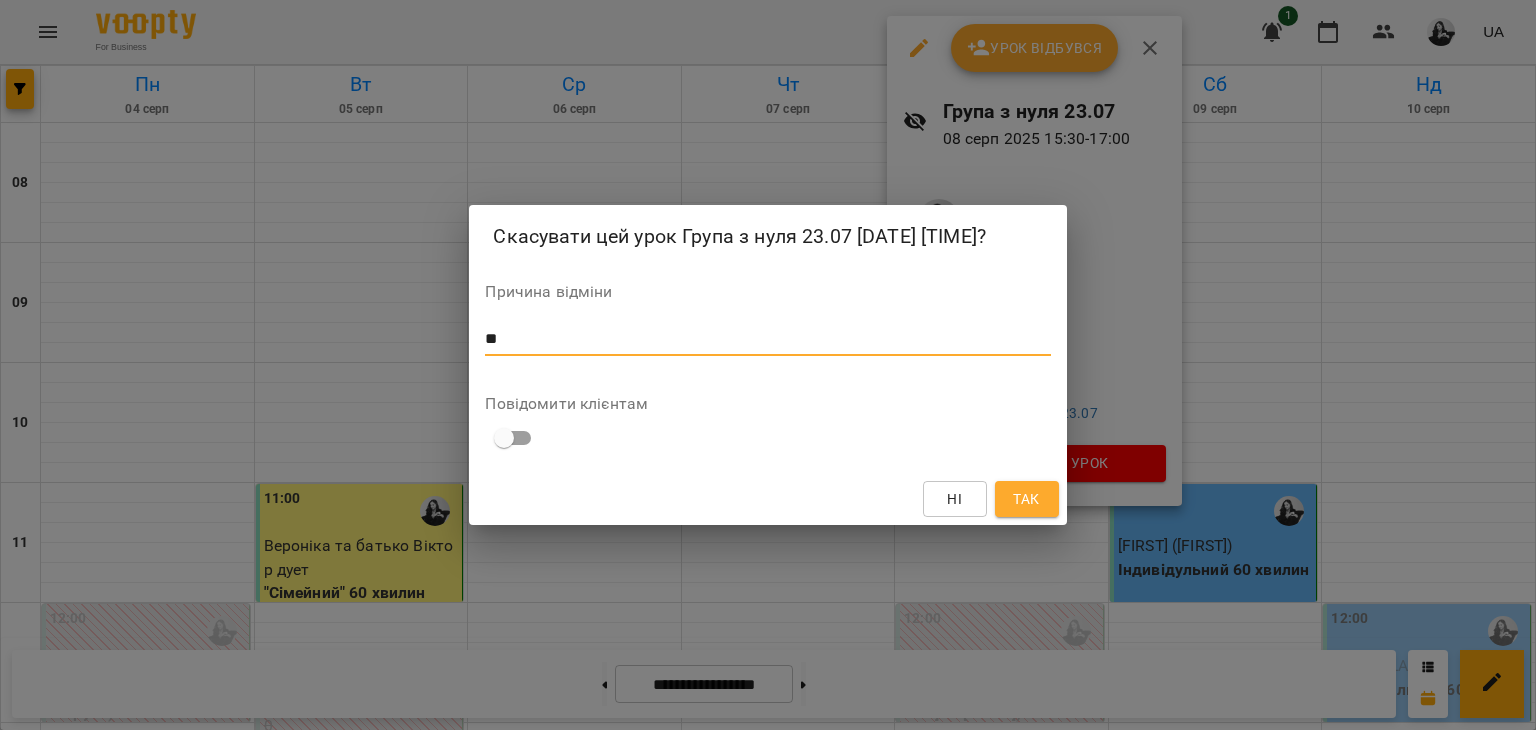 type on "*" 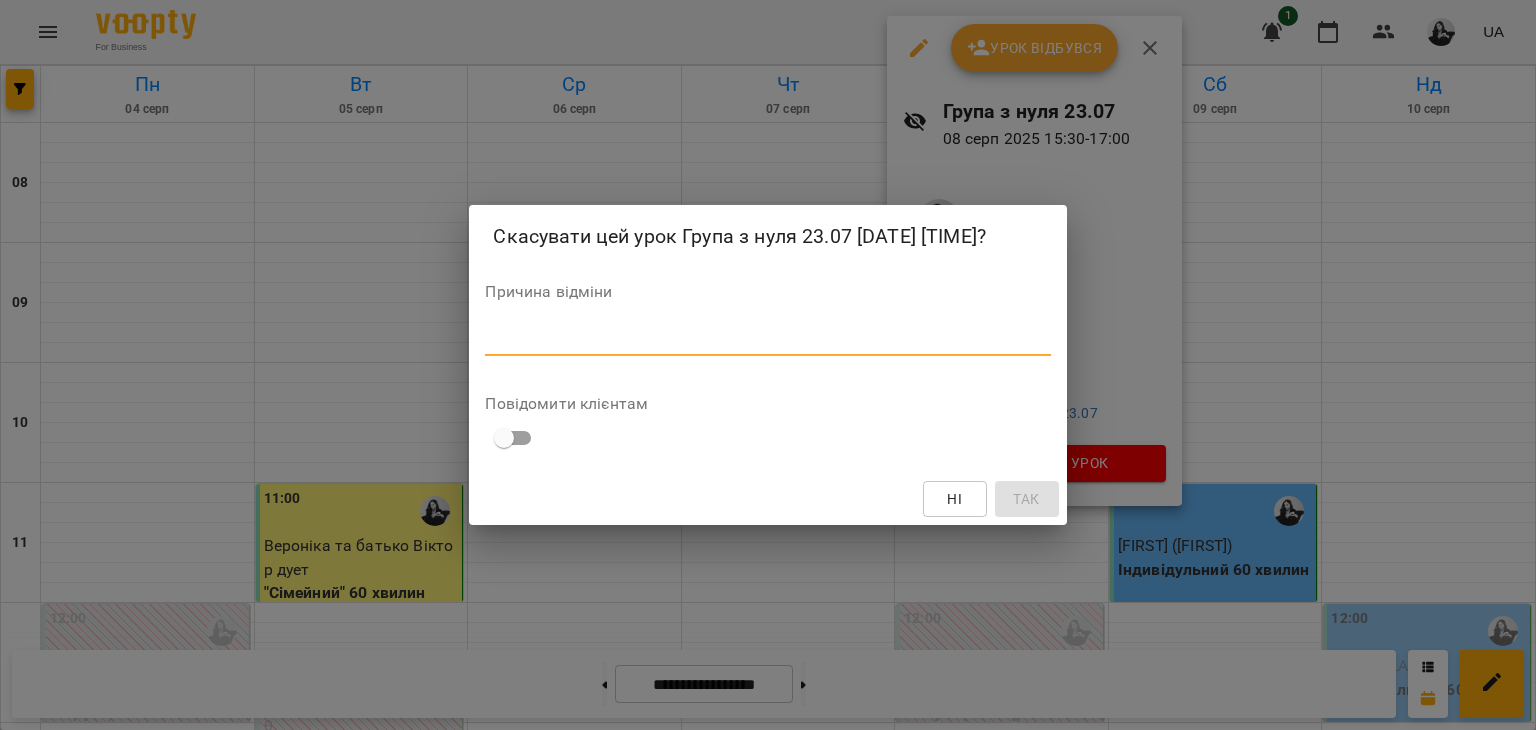 type on "*" 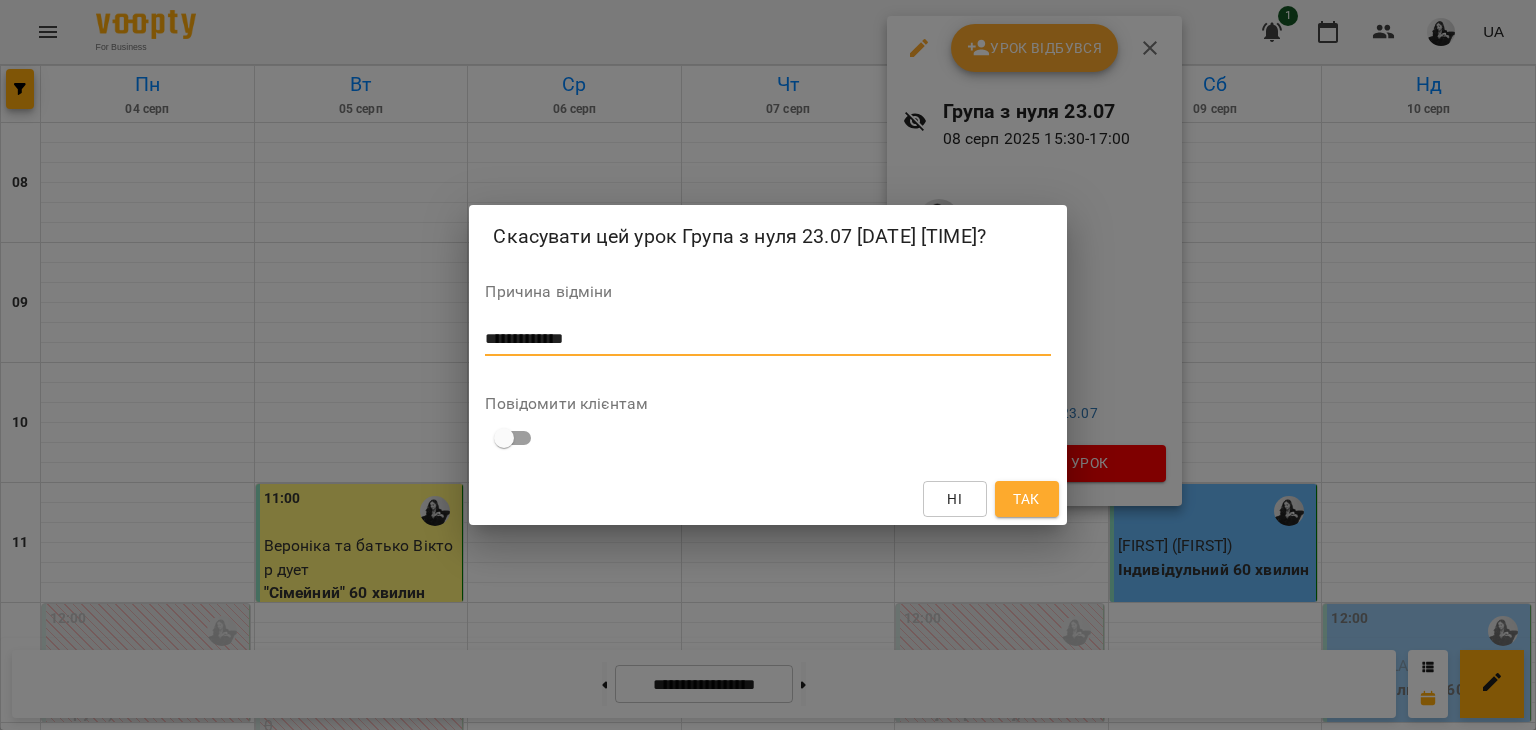 type on "**********" 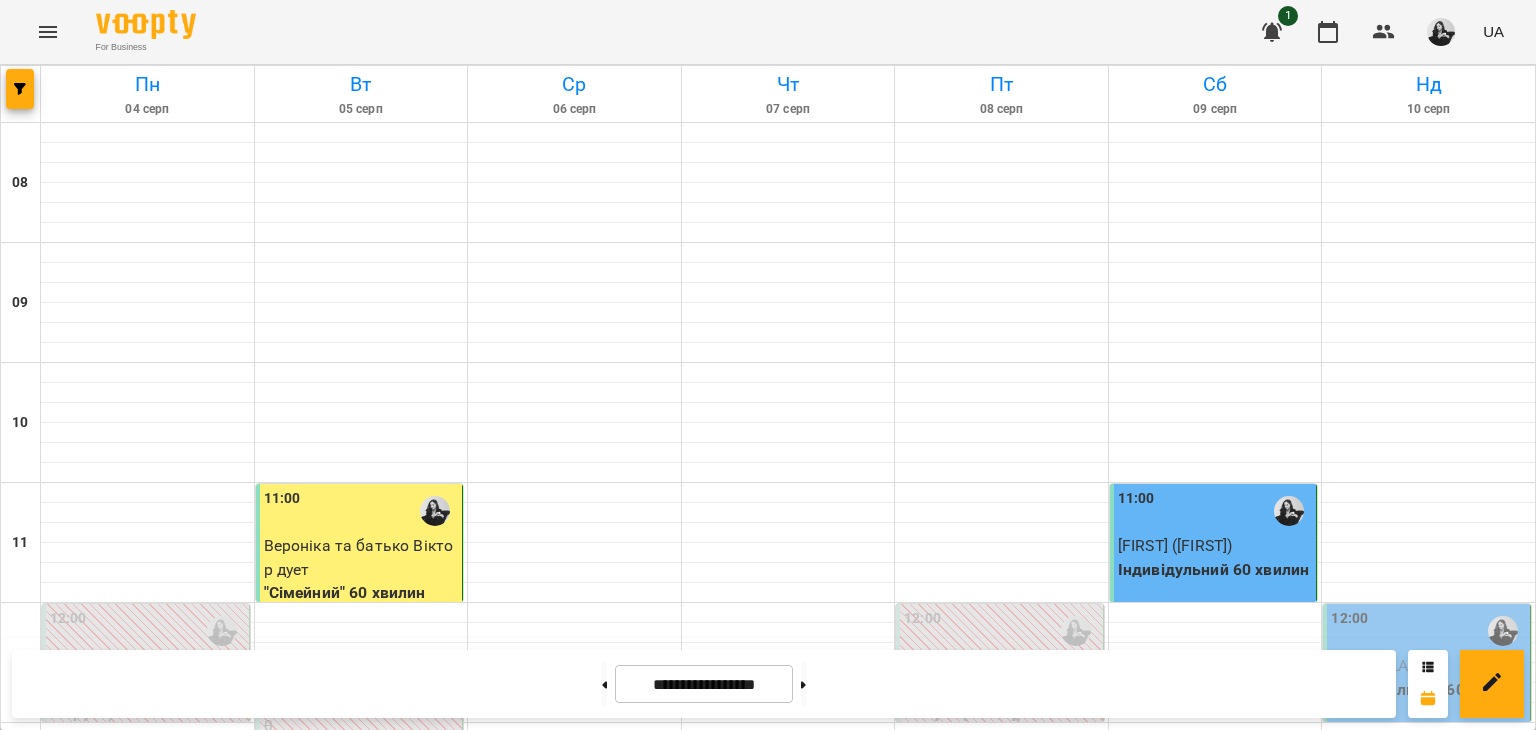 scroll, scrollTop: 800, scrollLeft: 0, axis: vertical 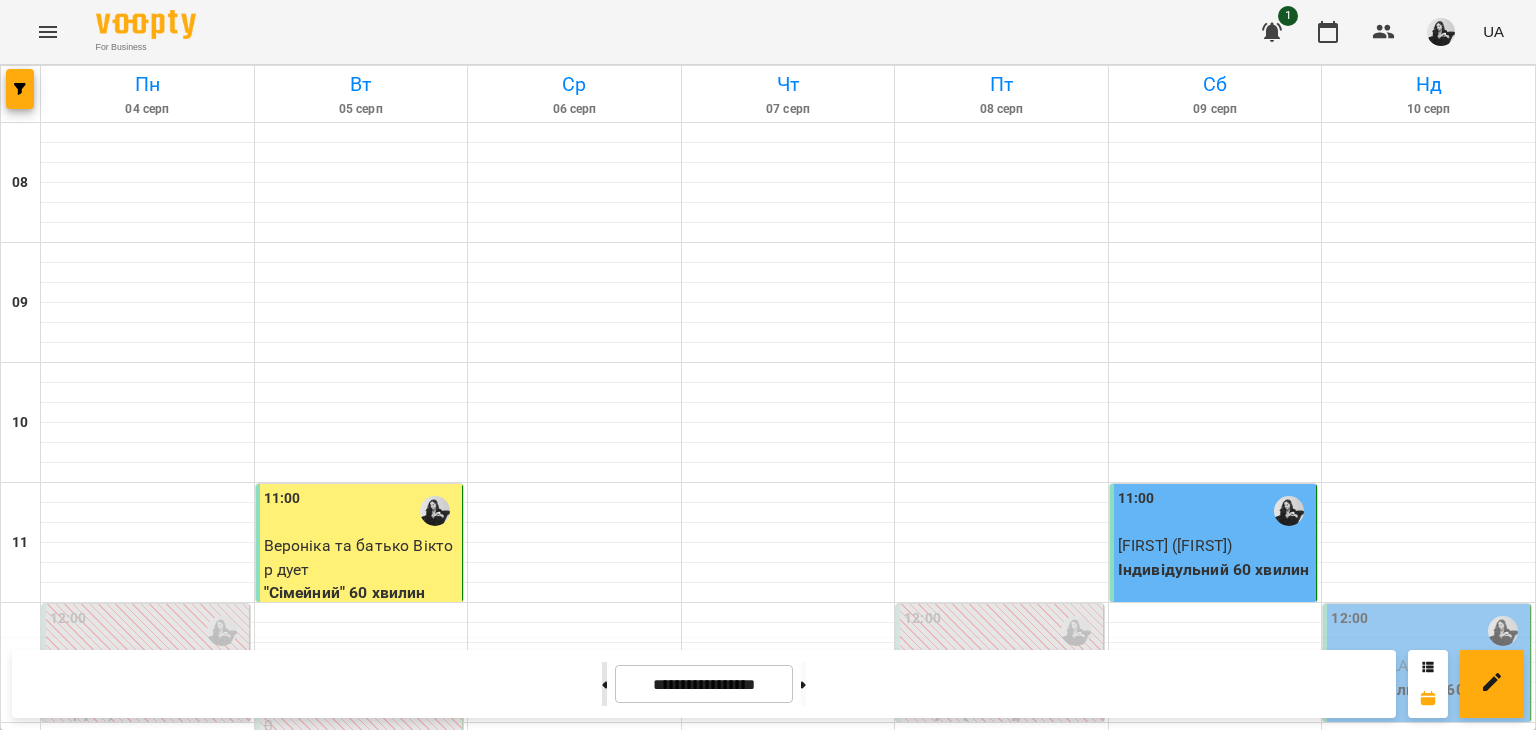 click at bounding box center [604, 684] 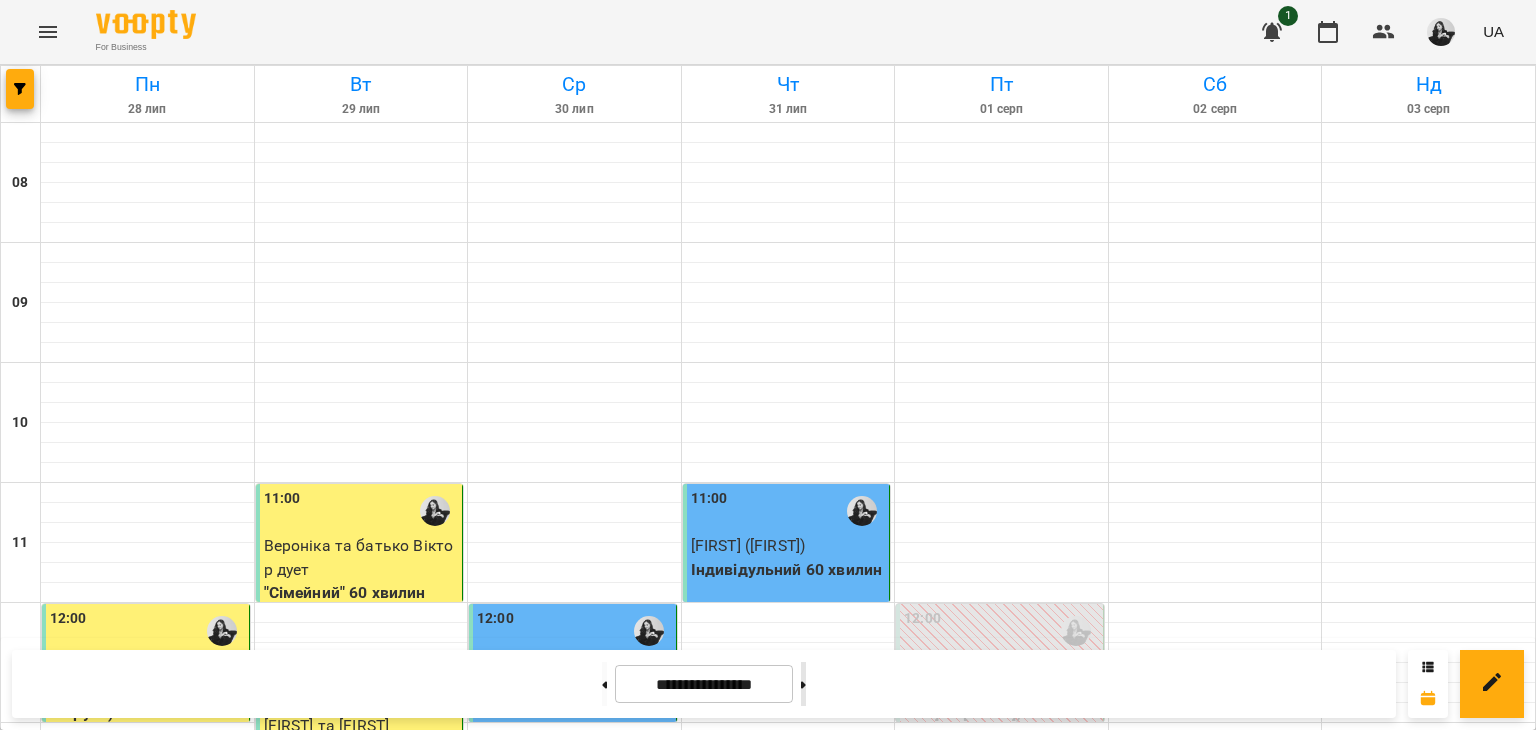 click at bounding box center (803, 684) 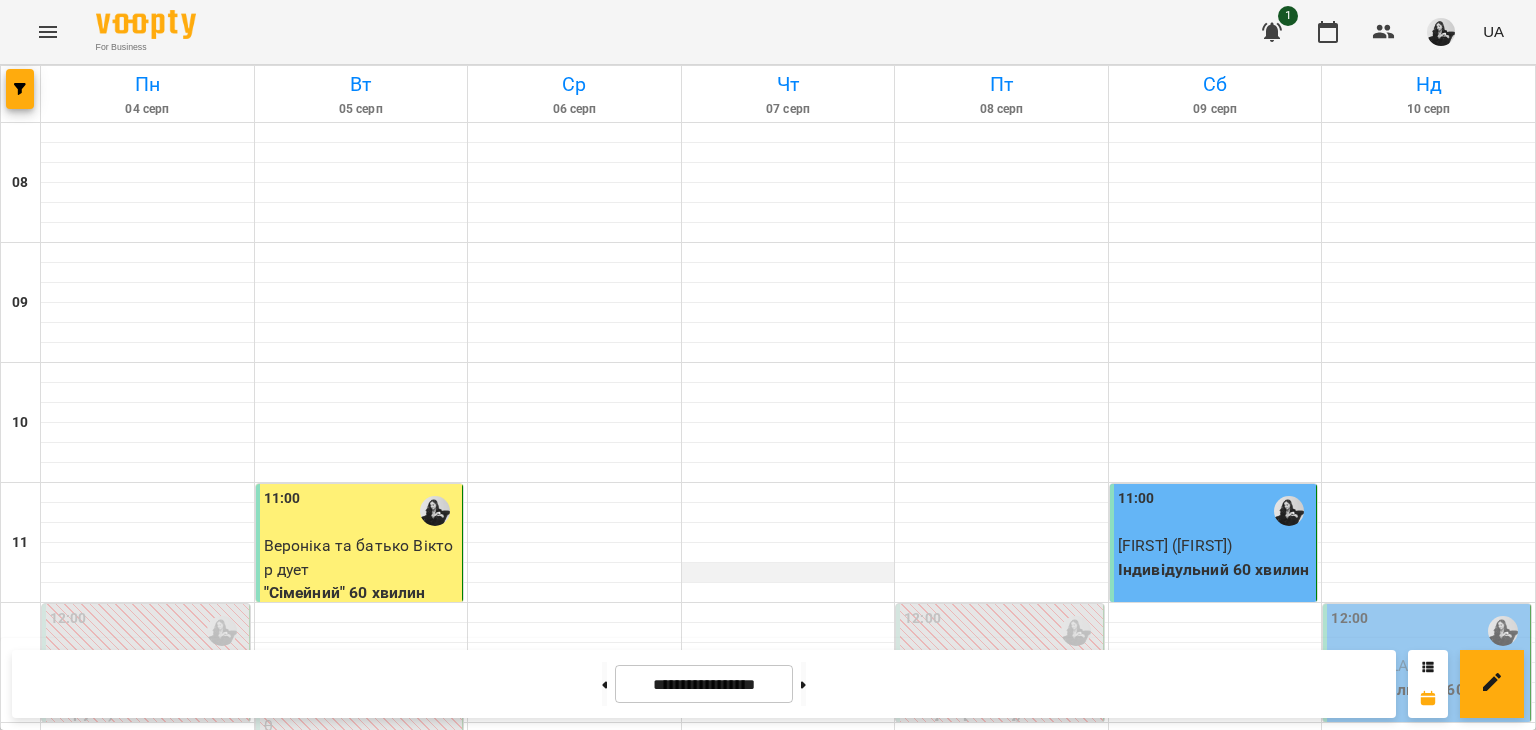 scroll, scrollTop: 0, scrollLeft: 0, axis: both 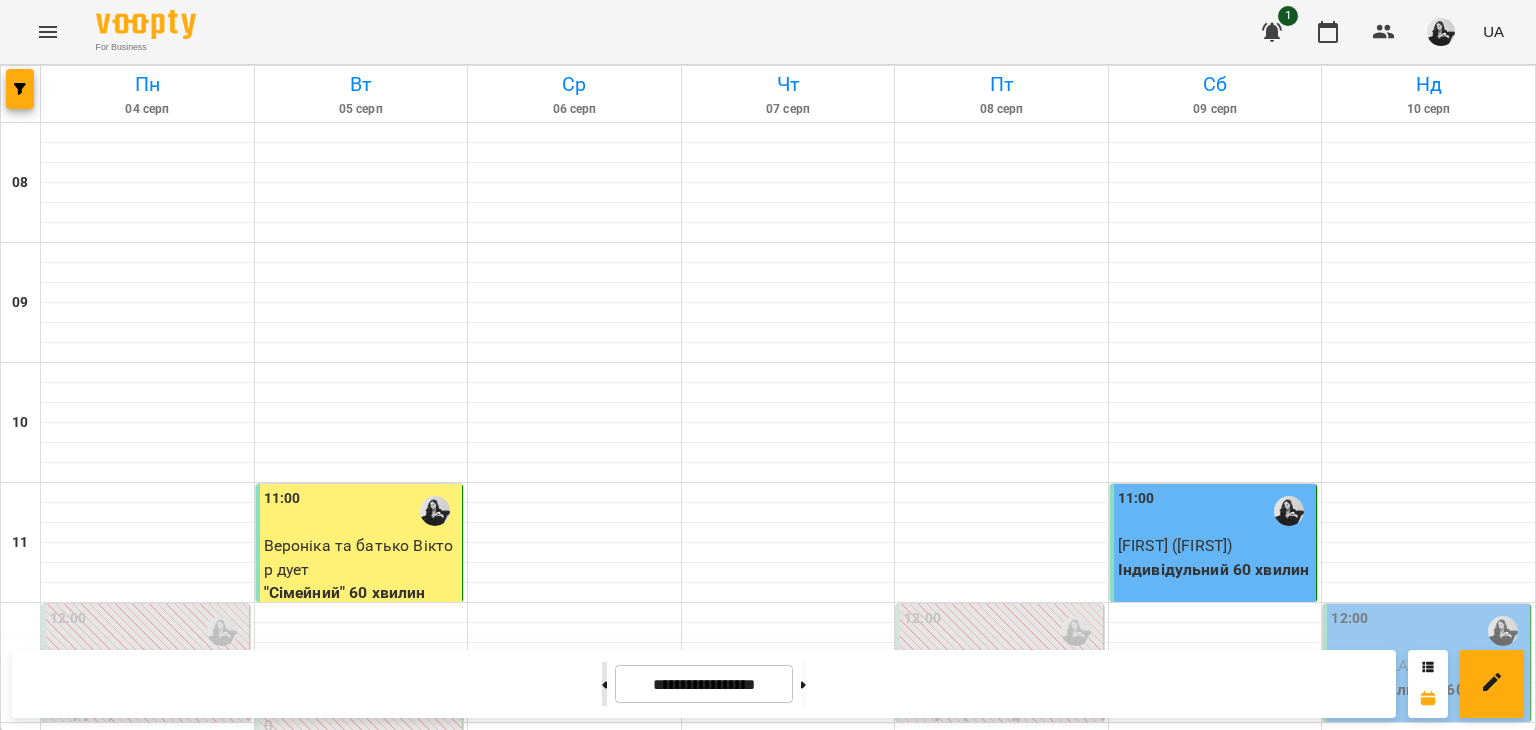 click at bounding box center [604, 684] 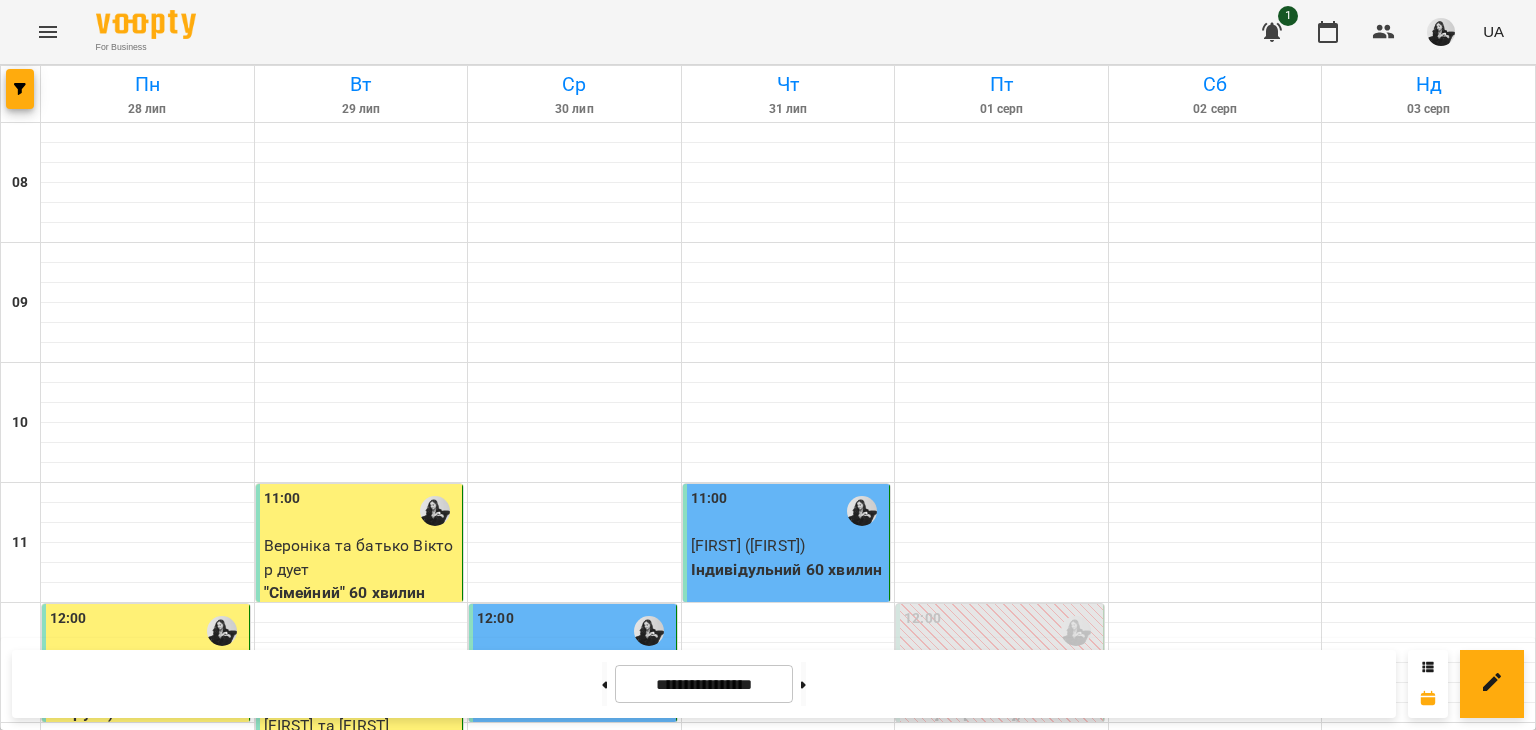 scroll, scrollTop: 1183, scrollLeft: 0, axis: vertical 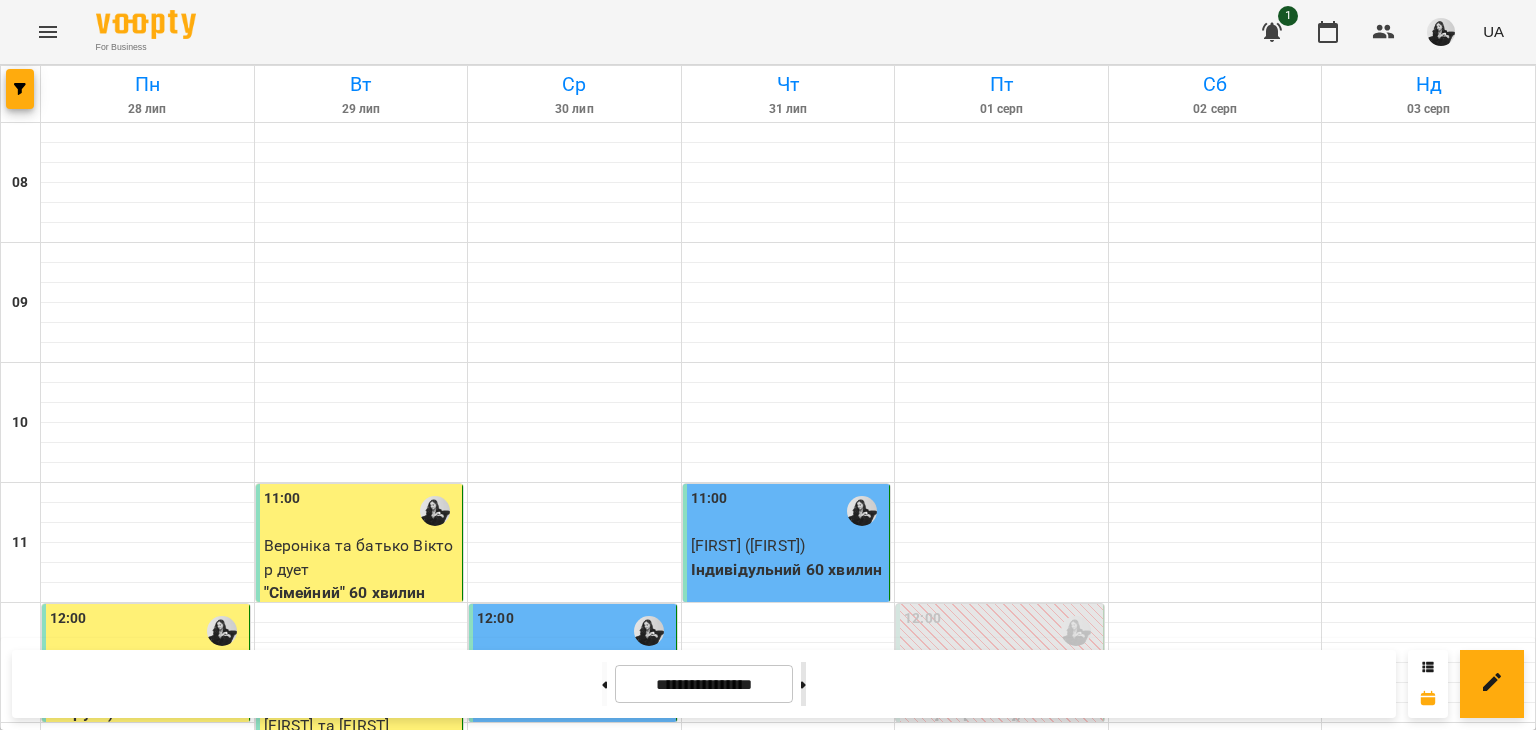 click 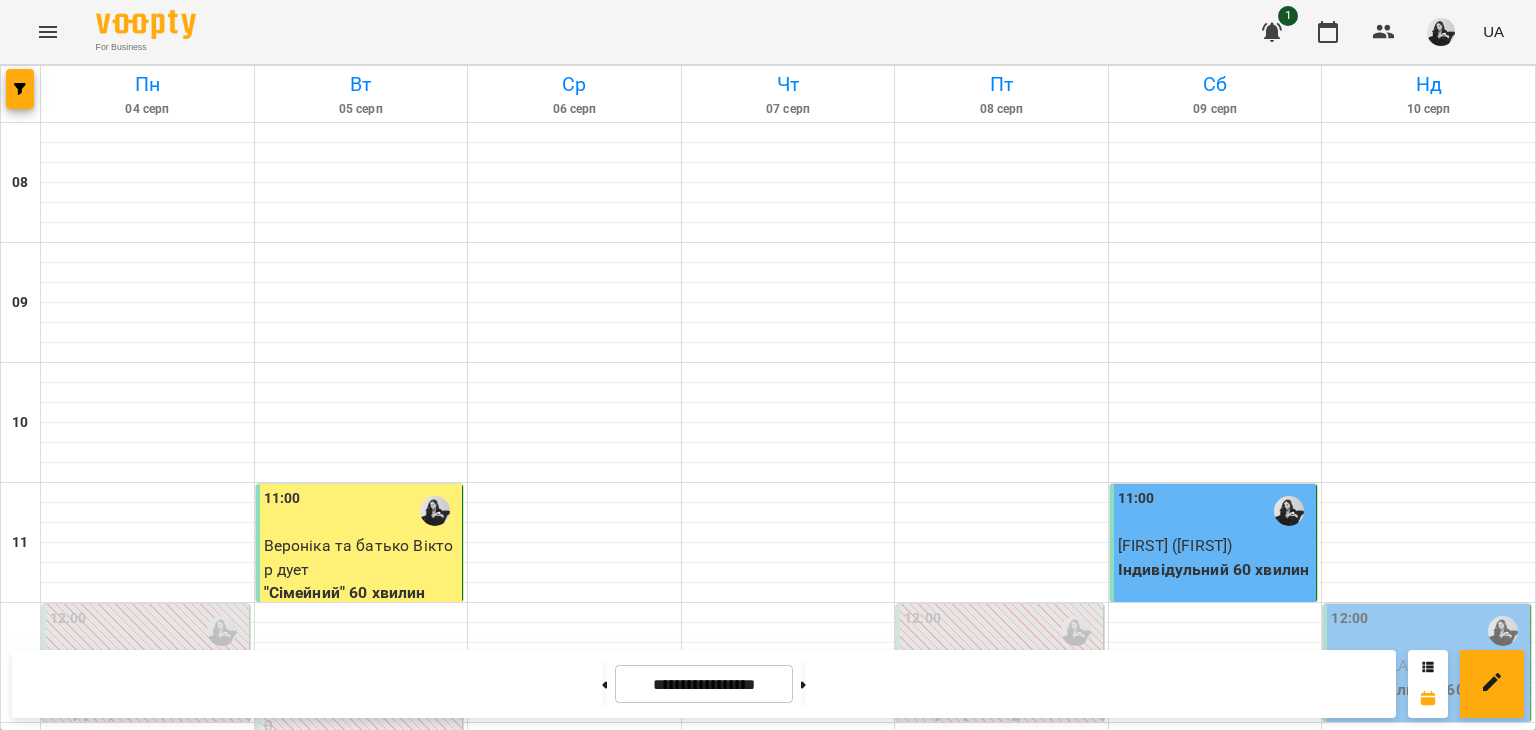 scroll, scrollTop: 500, scrollLeft: 0, axis: vertical 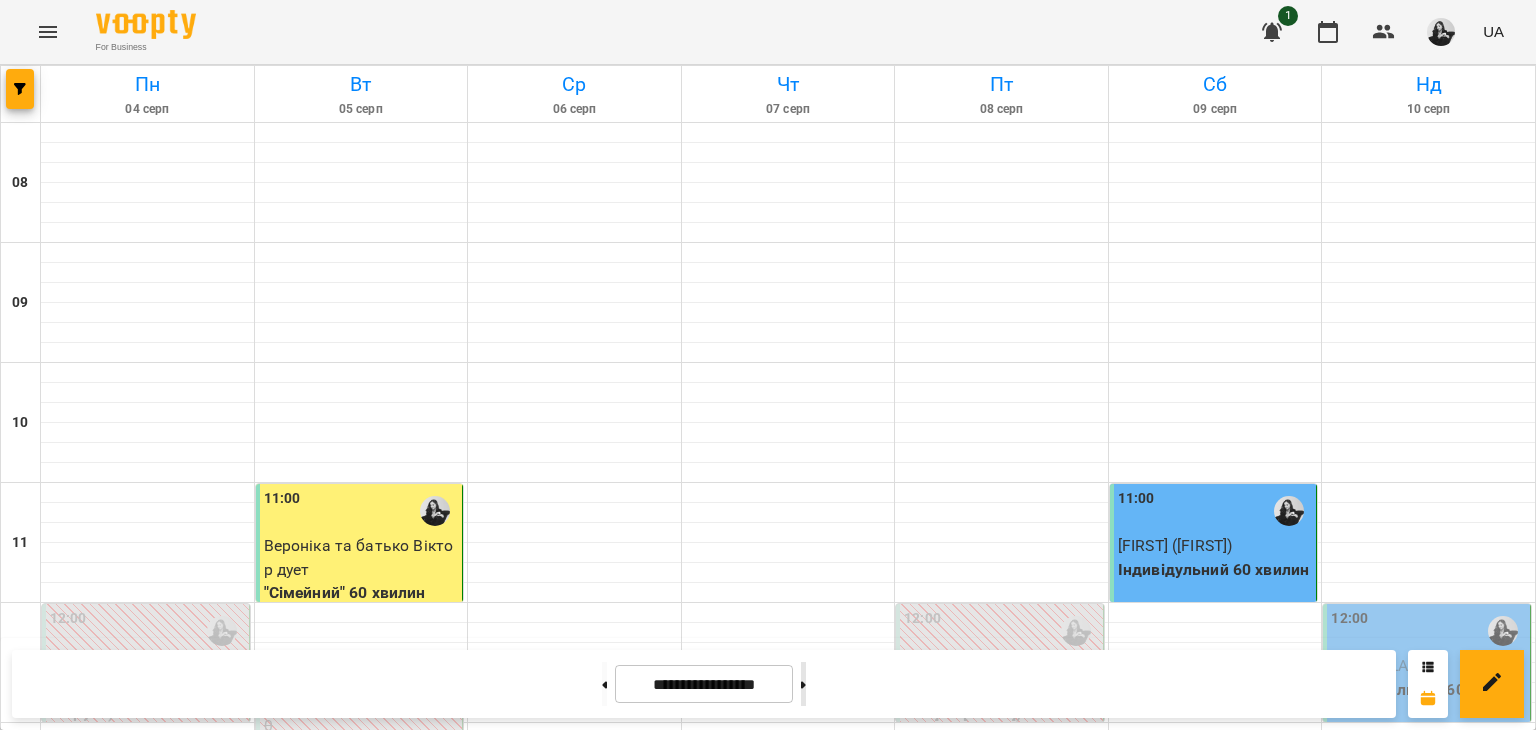 click at bounding box center (803, 684) 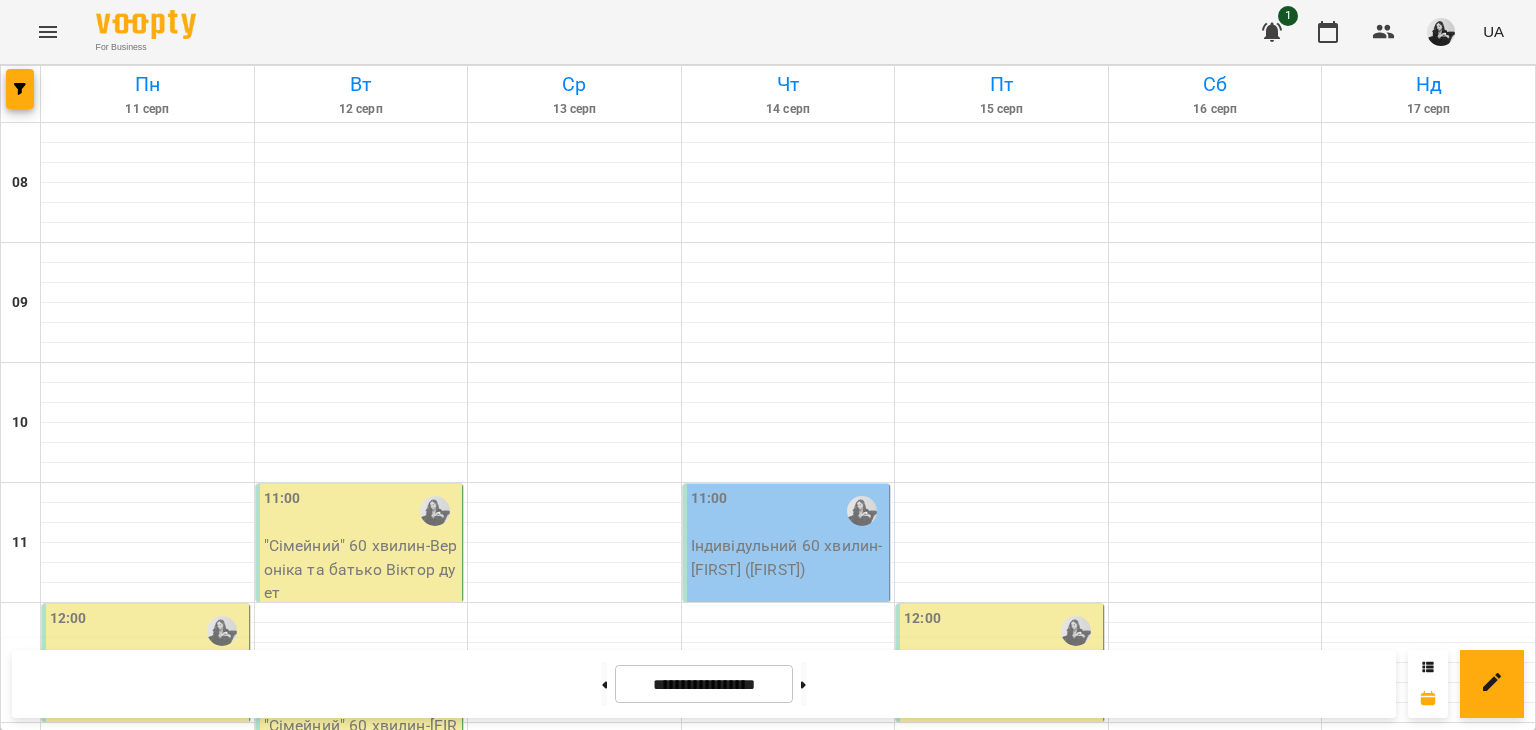 scroll, scrollTop: 983, scrollLeft: 0, axis: vertical 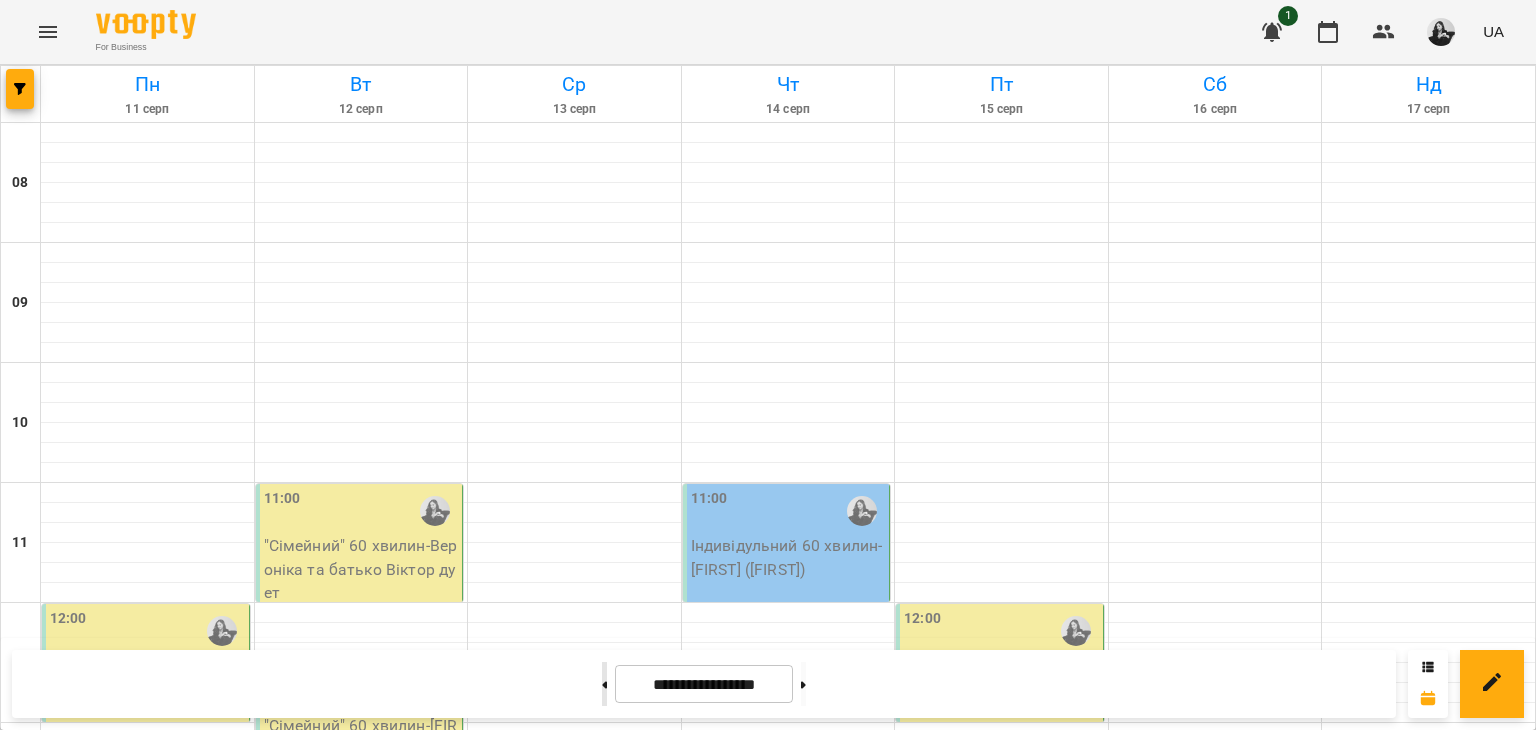 click at bounding box center [604, 684] 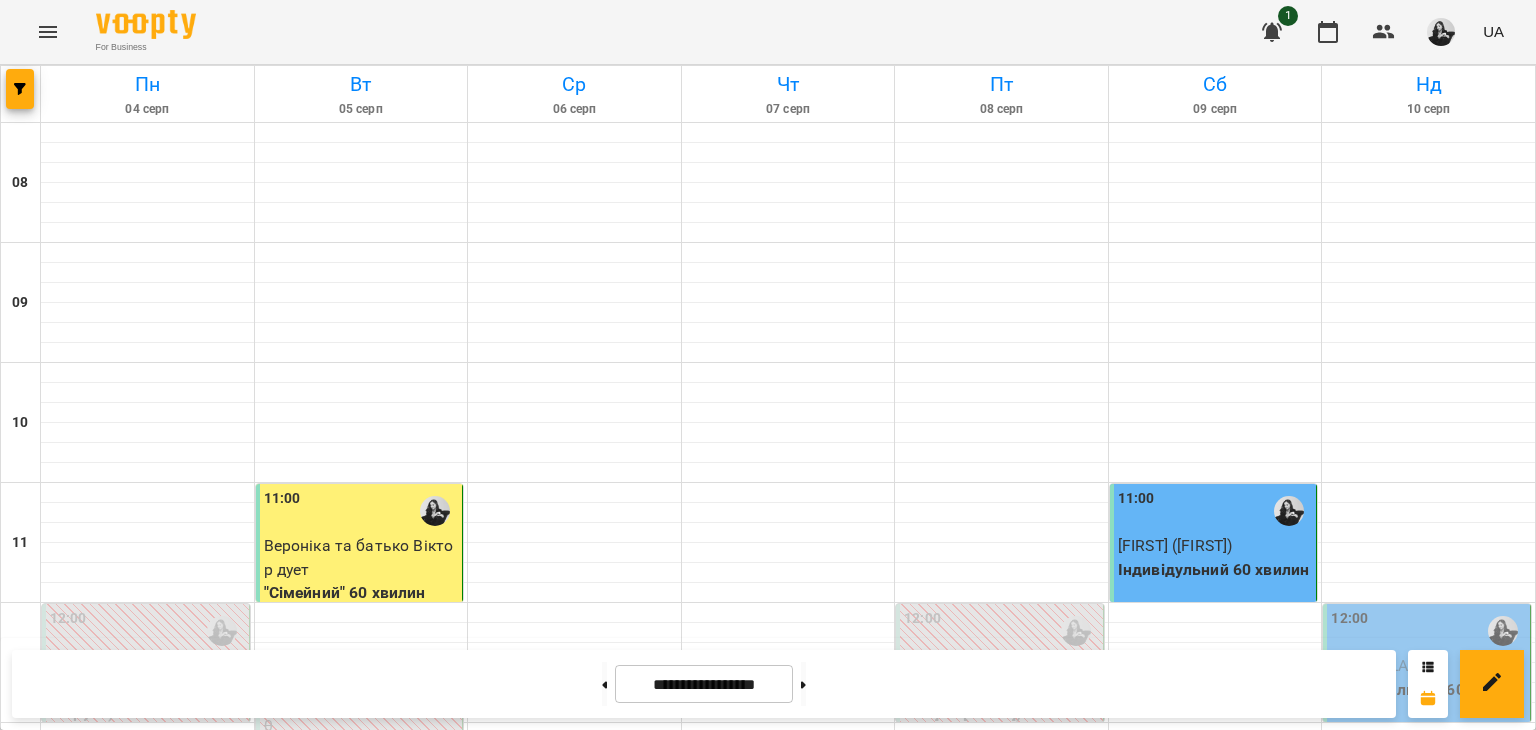 scroll, scrollTop: 83, scrollLeft: 0, axis: vertical 